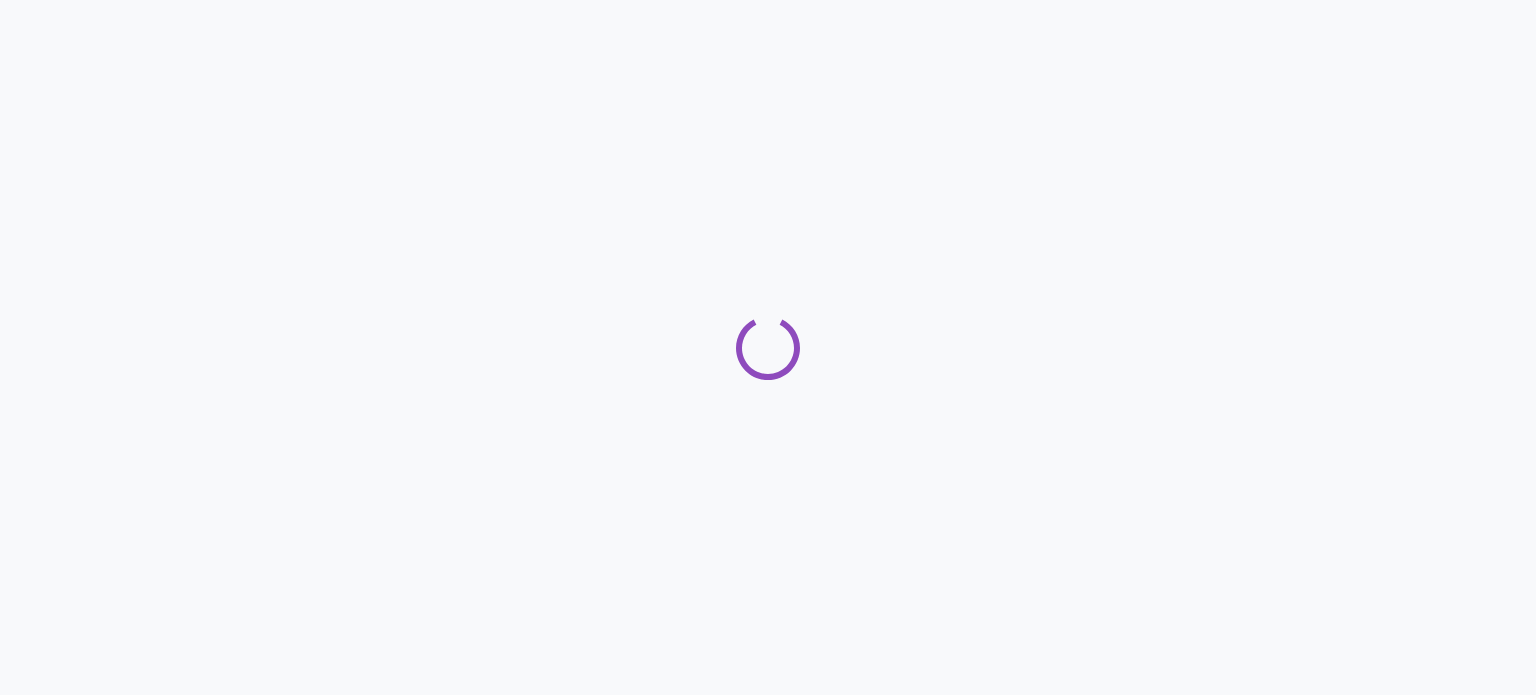 scroll, scrollTop: 0, scrollLeft: 0, axis: both 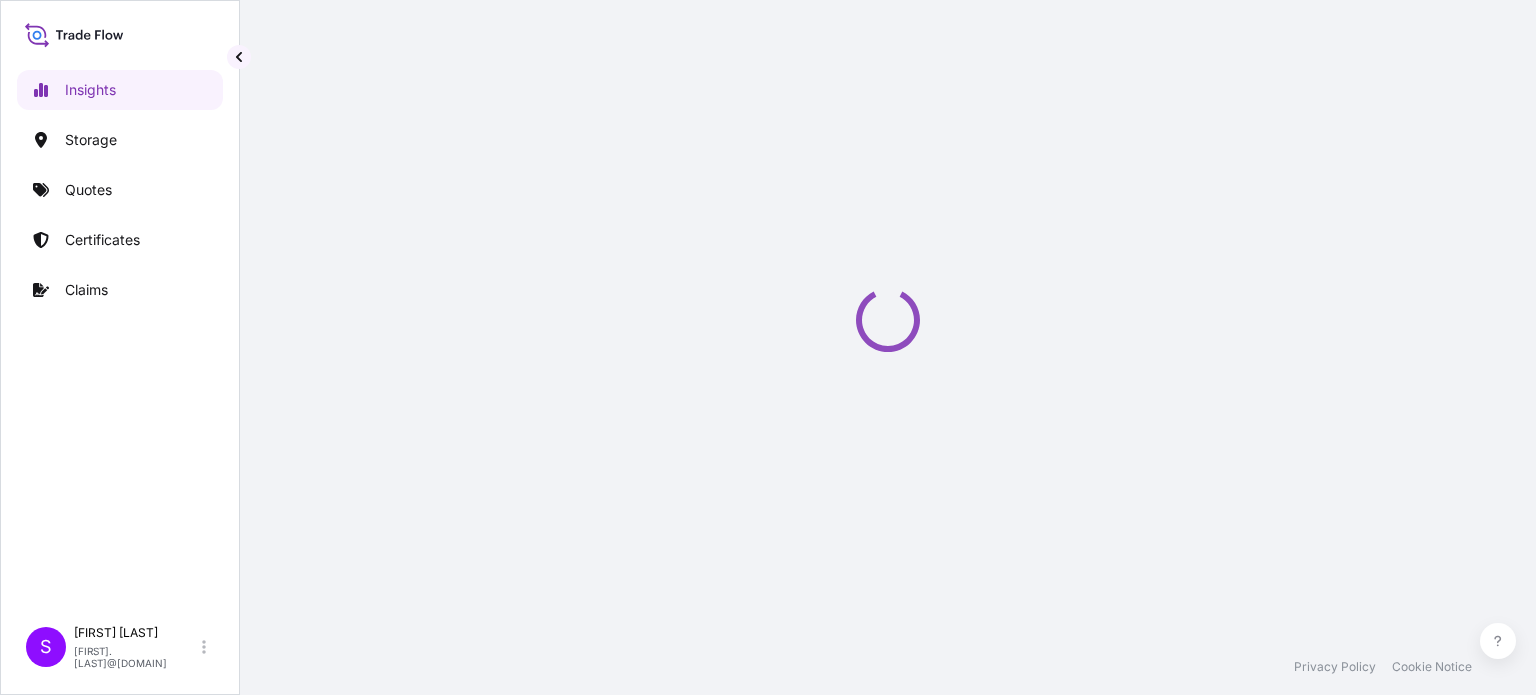 select on "2025" 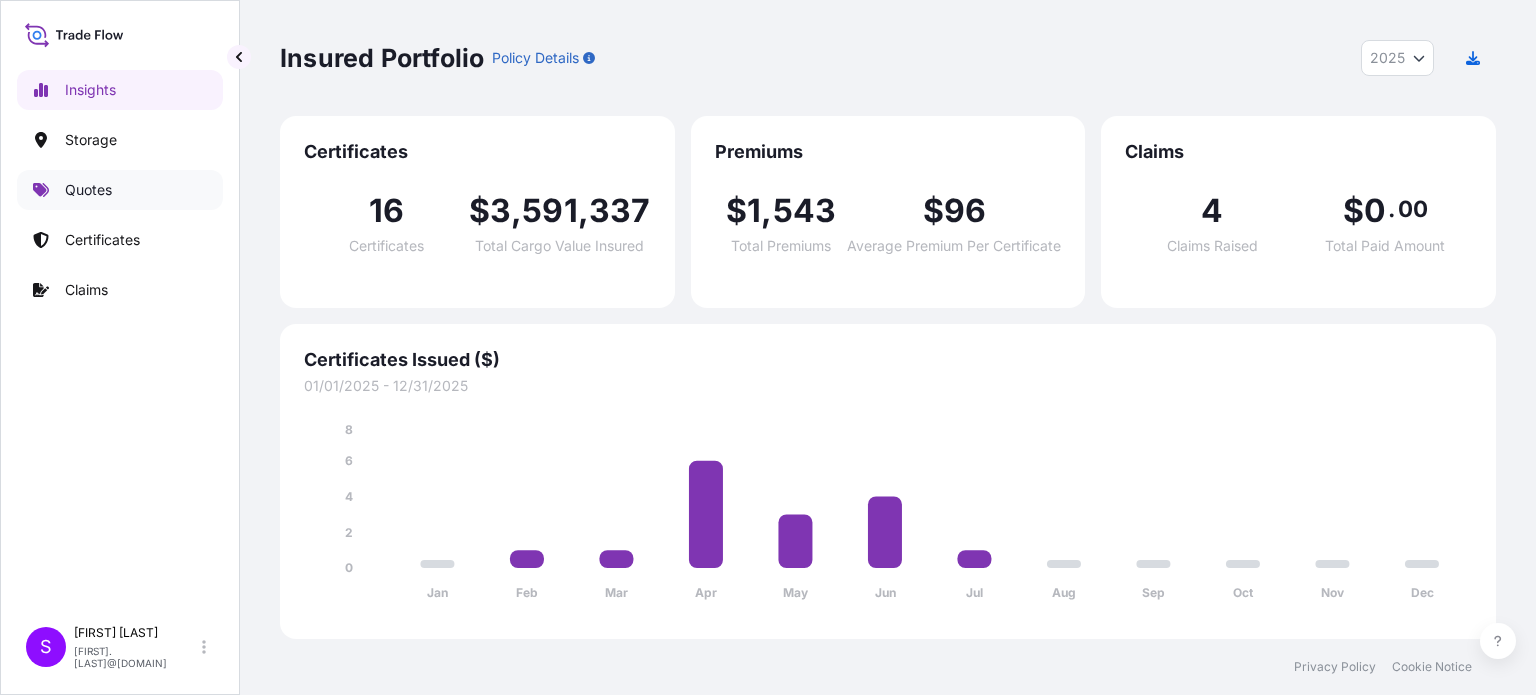 click on "Quotes" at bounding box center [88, 190] 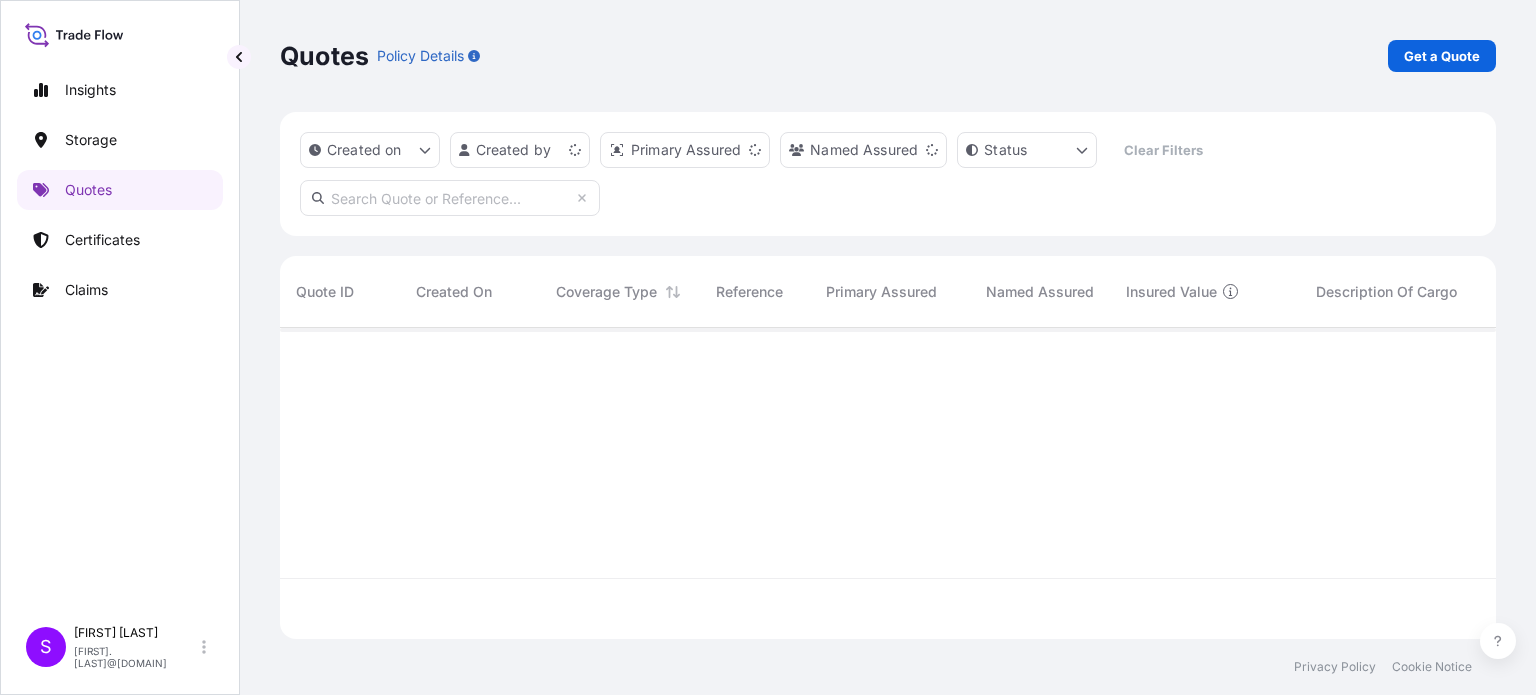 scroll, scrollTop: 16, scrollLeft: 16, axis: both 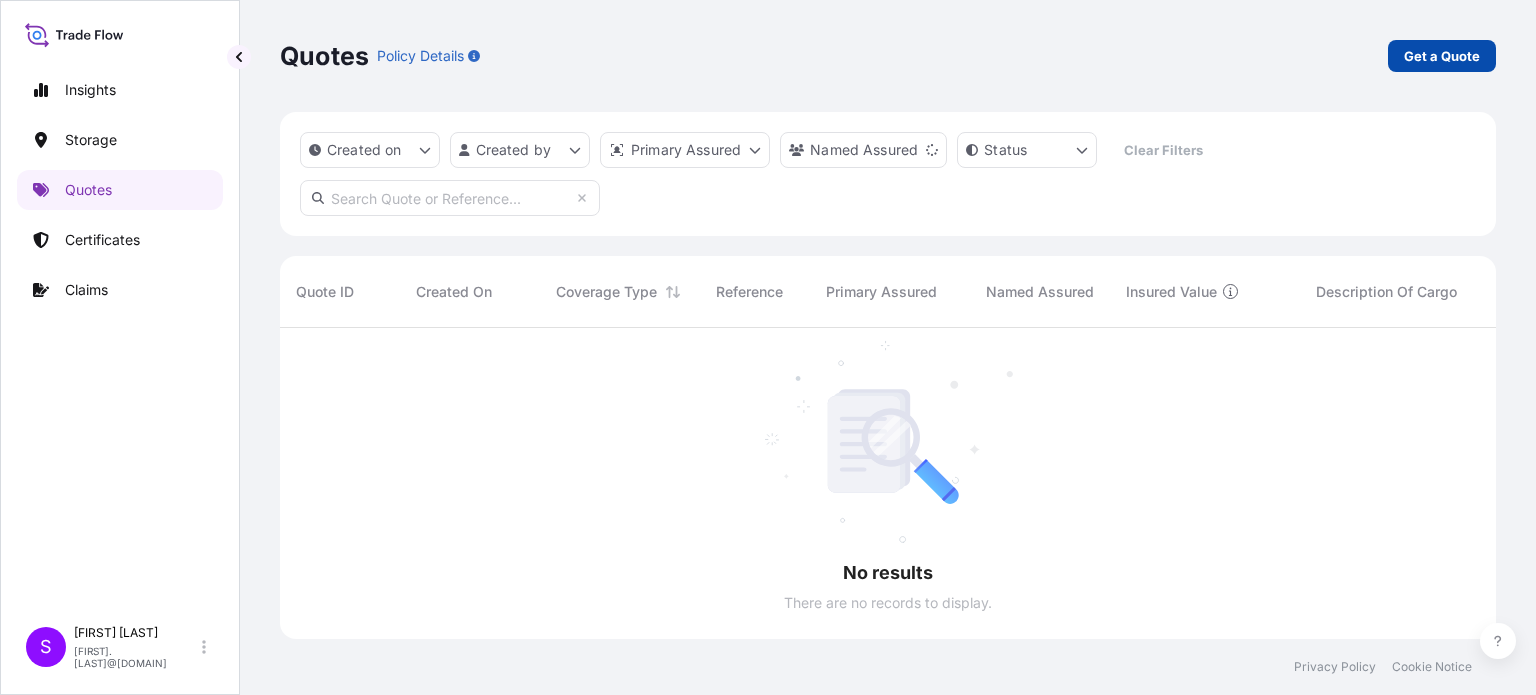click on "Get a Quote" at bounding box center [1442, 56] 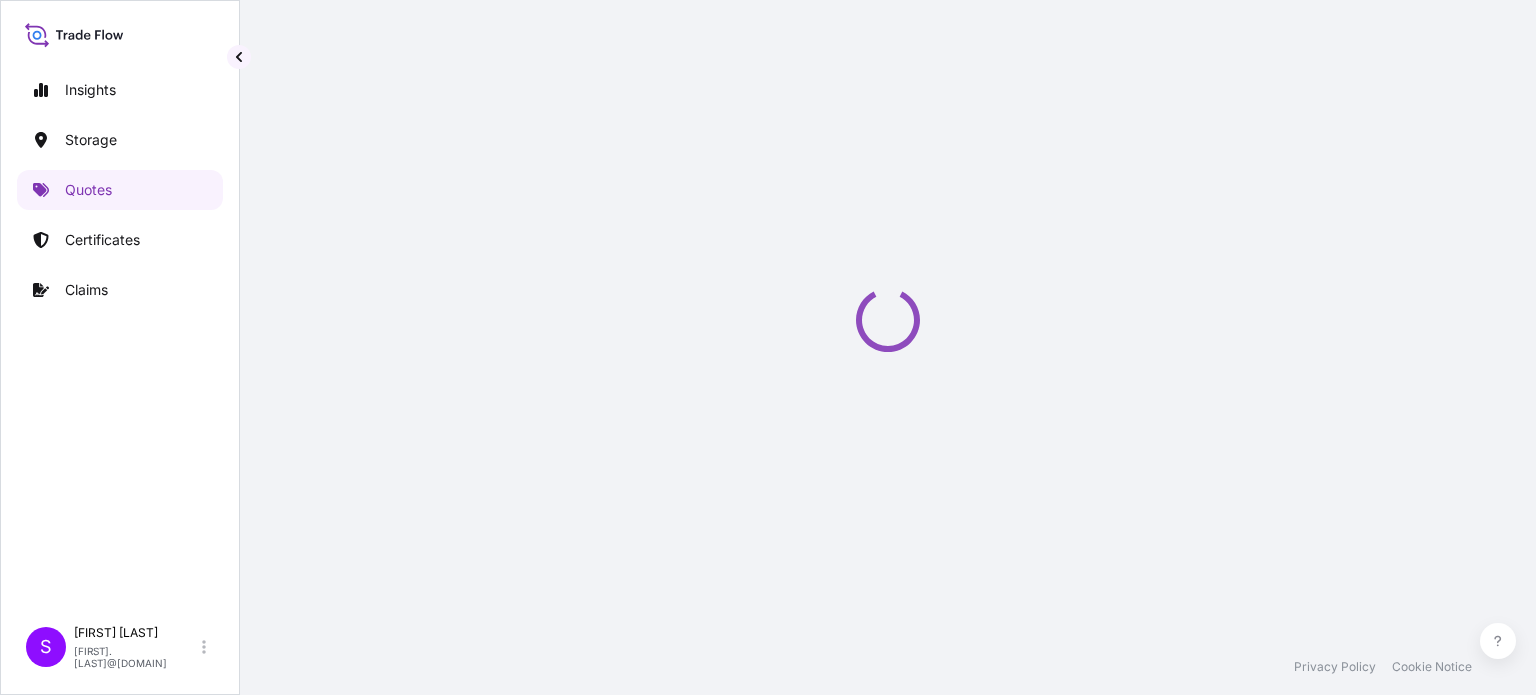 select on "Road / Inland" 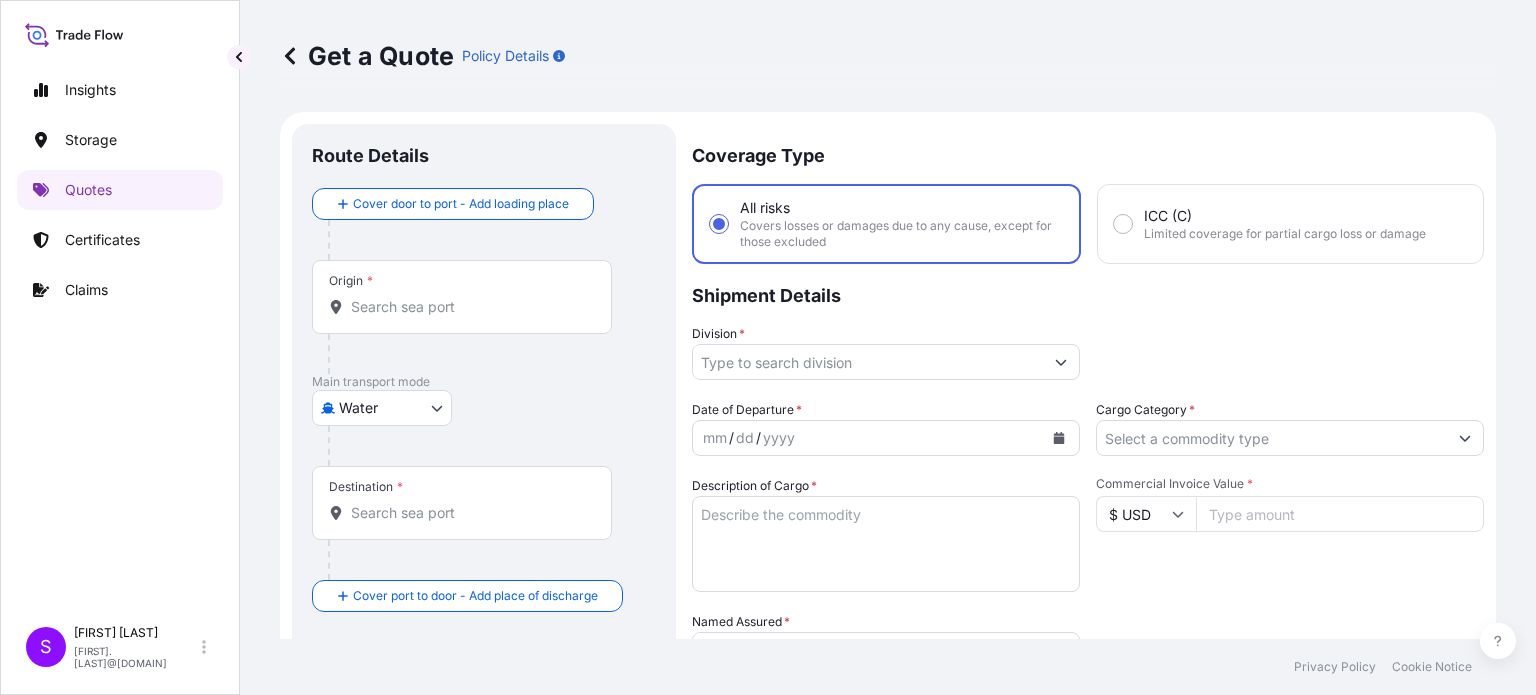 scroll, scrollTop: 32, scrollLeft: 0, axis: vertical 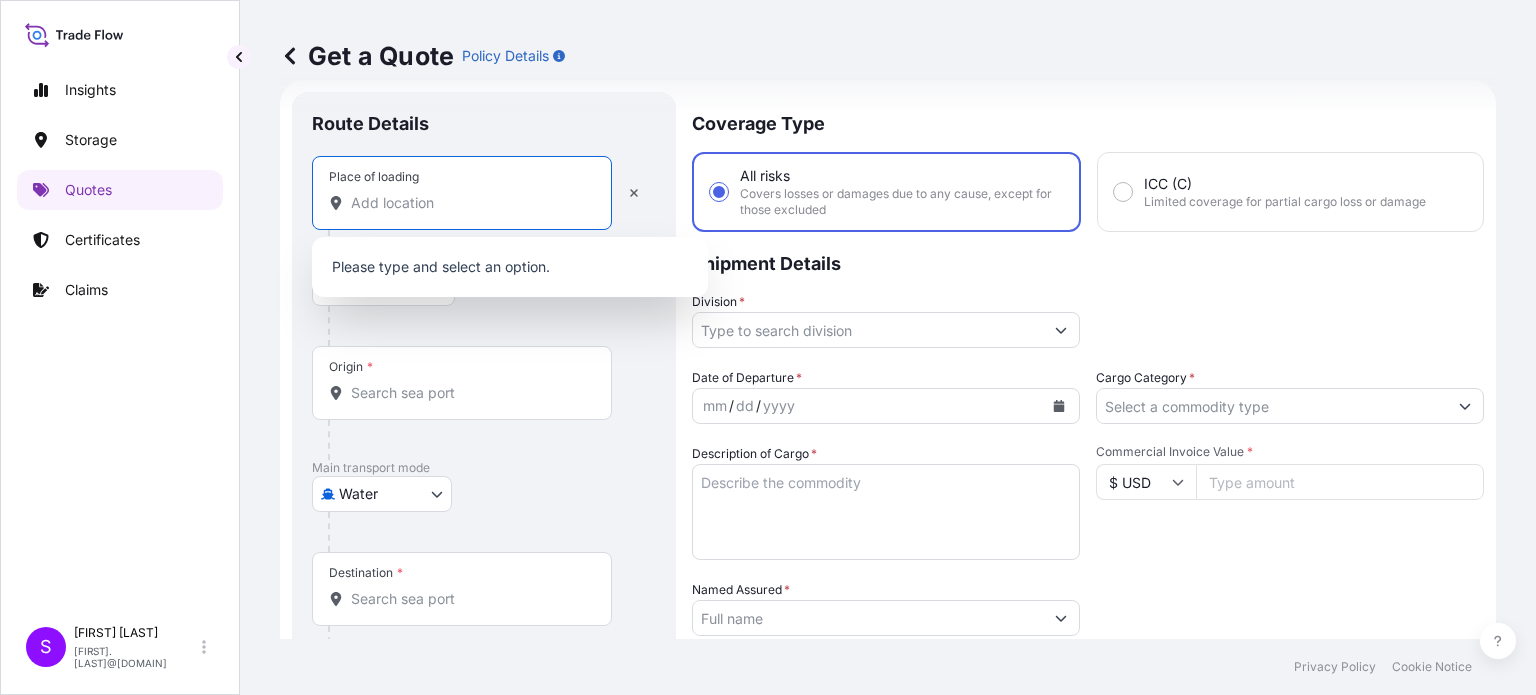 click on "Place of loading" at bounding box center (469, 203) 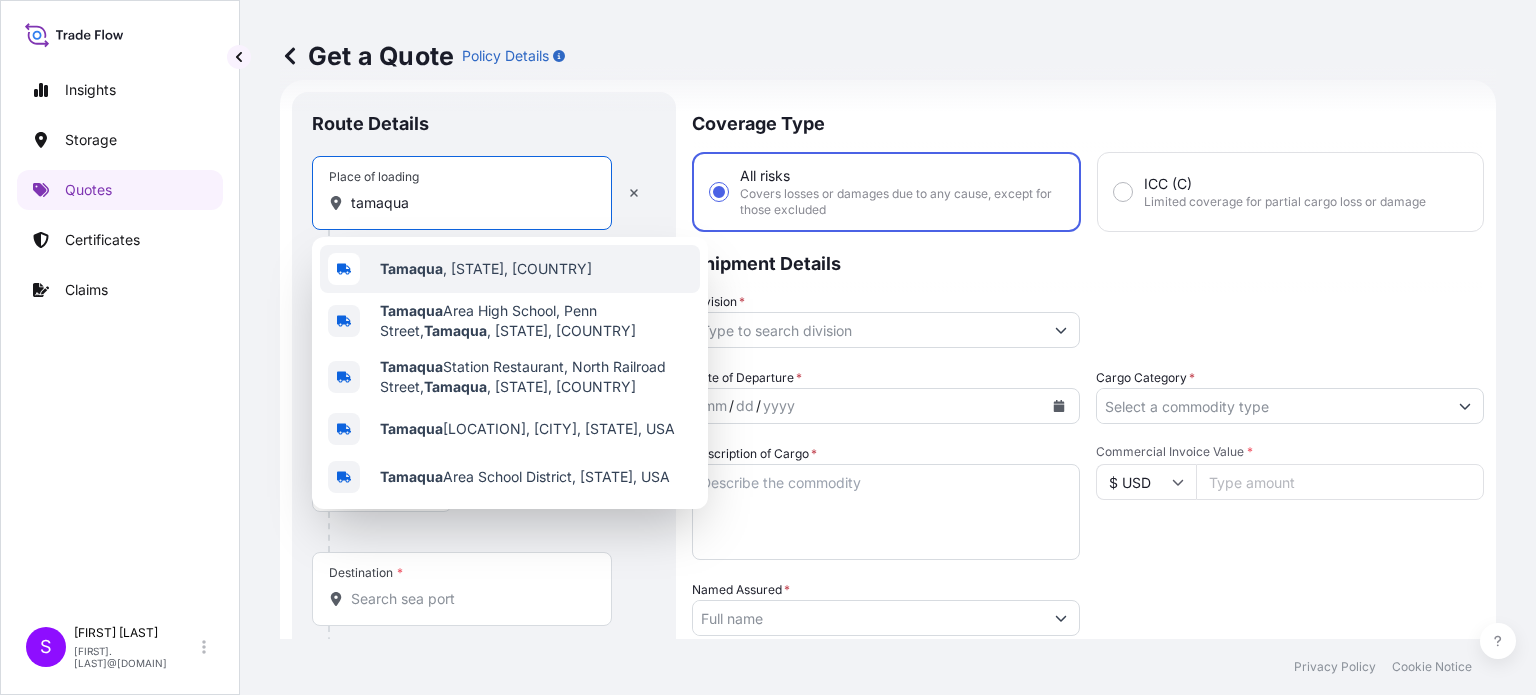 click on "Tamaqua" at bounding box center [411, 268] 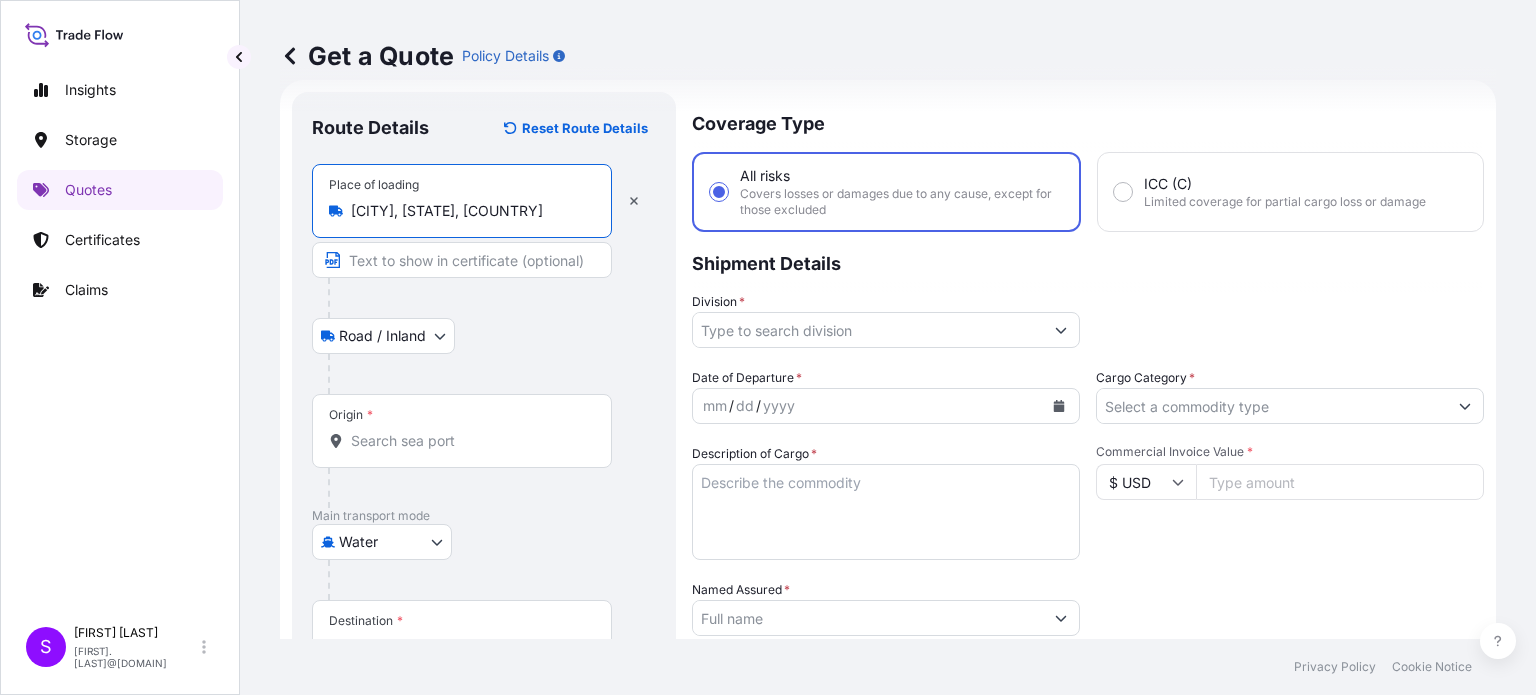 type on "[CITY], [STATE], [COUNTRY]" 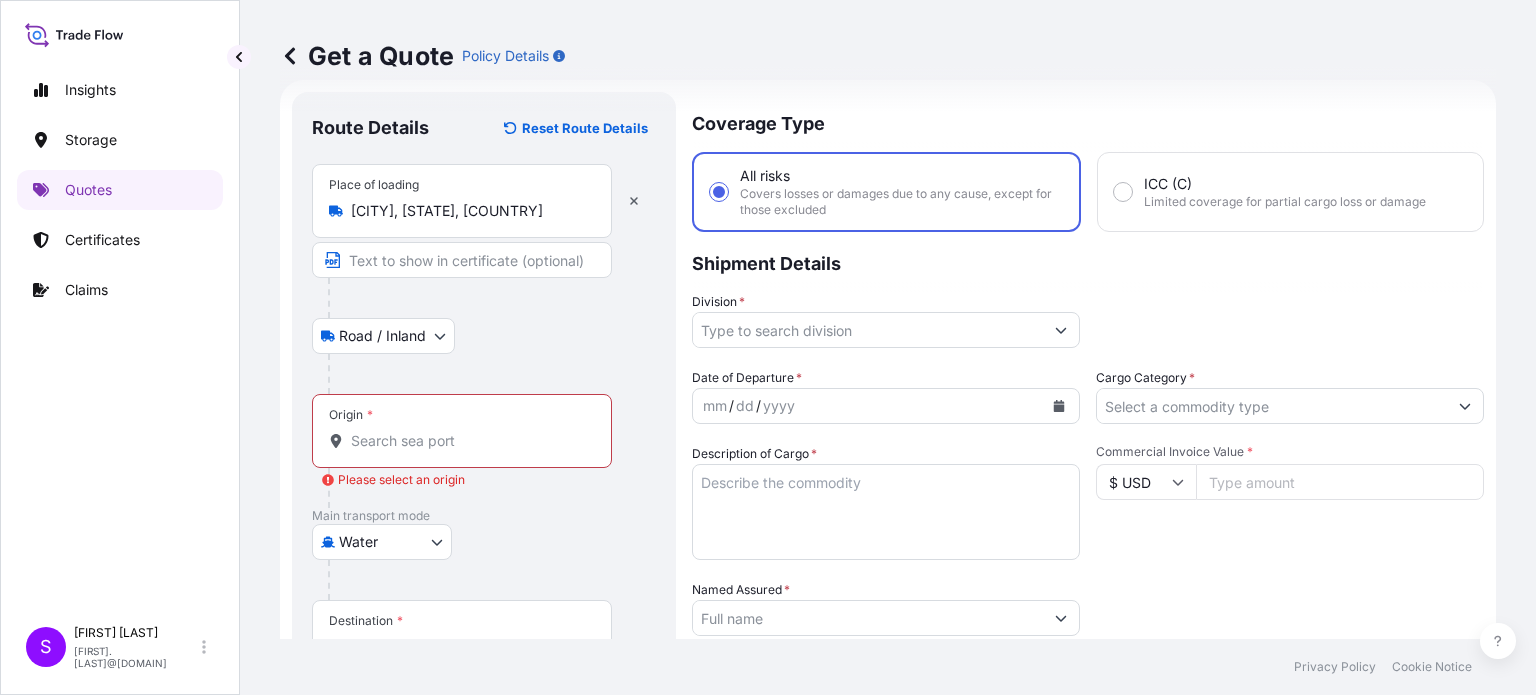 click on "Origin *" at bounding box center [462, 431] 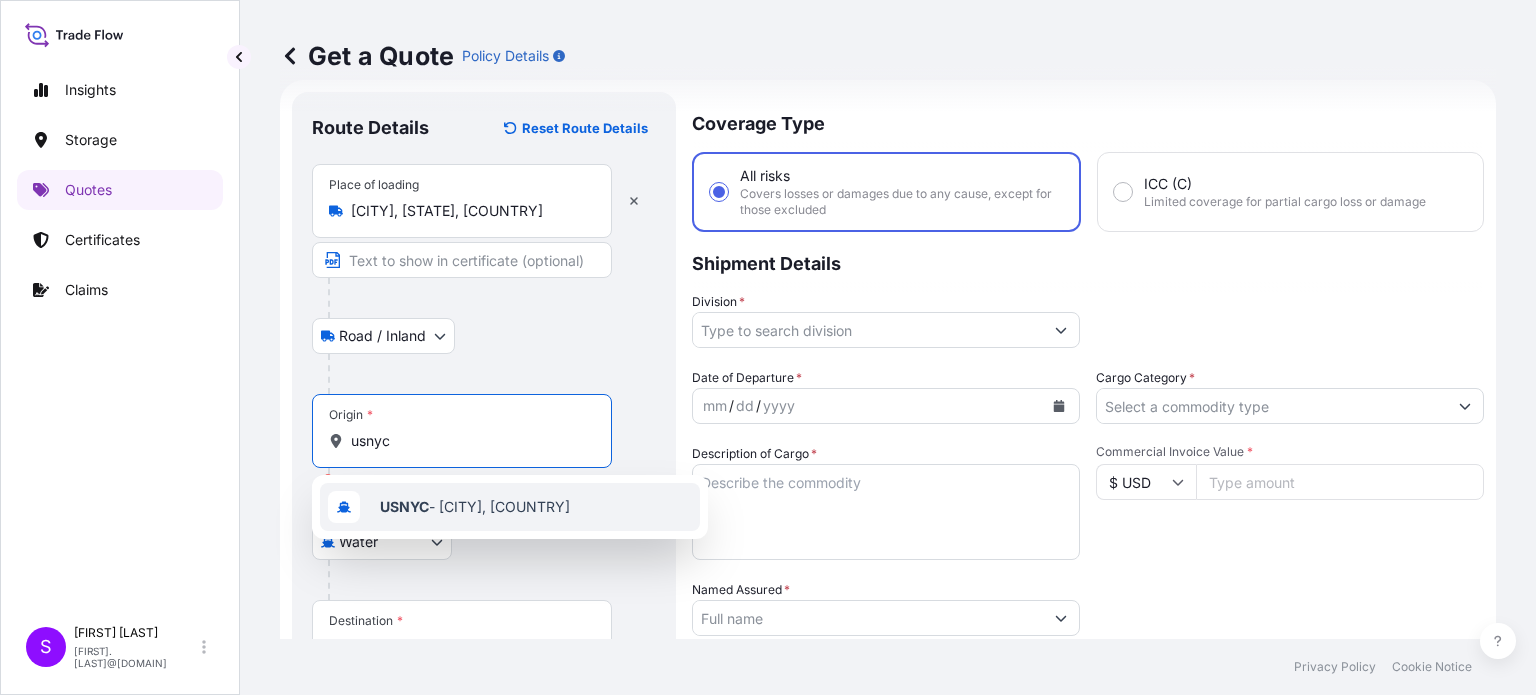 click on "USNYC" at bounding box center [404, 506] 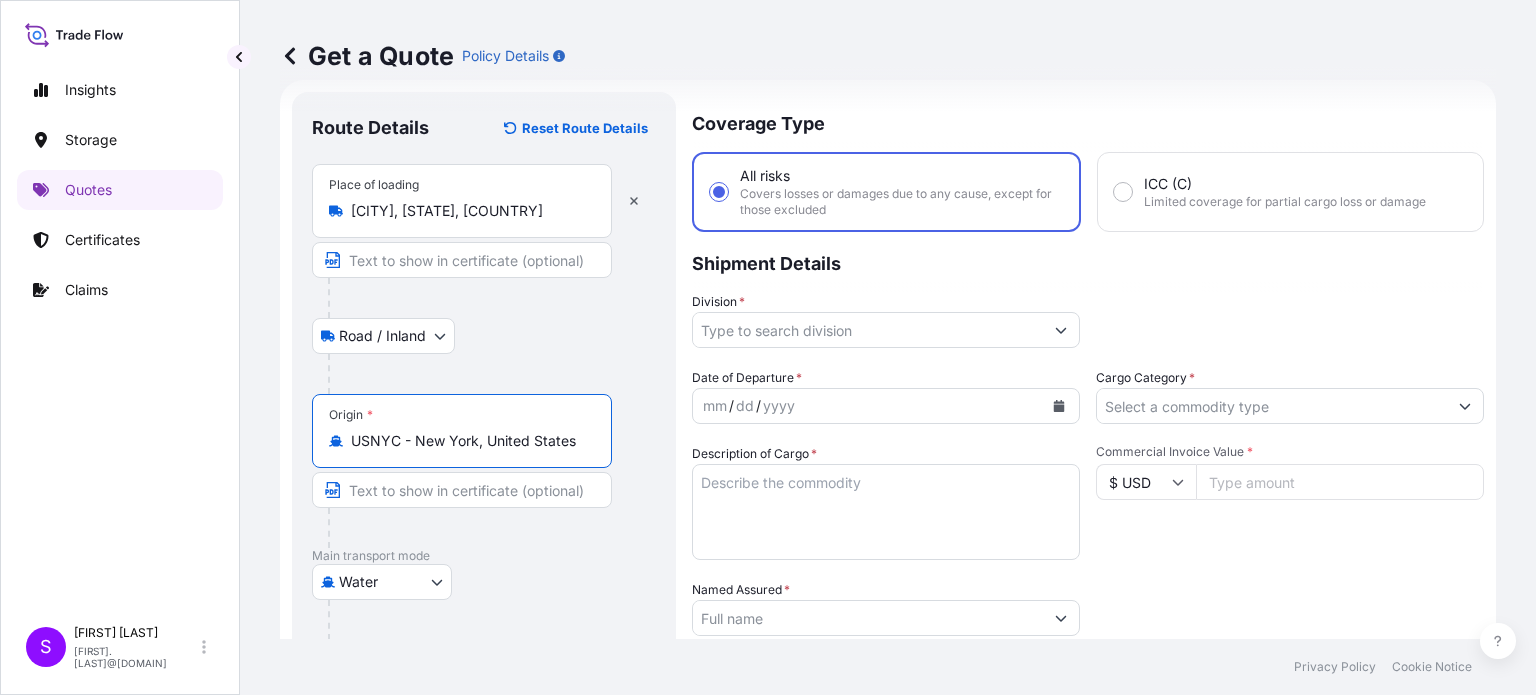 scroll, scrollTop: 332, scrollLeft: 0, axis: vertical 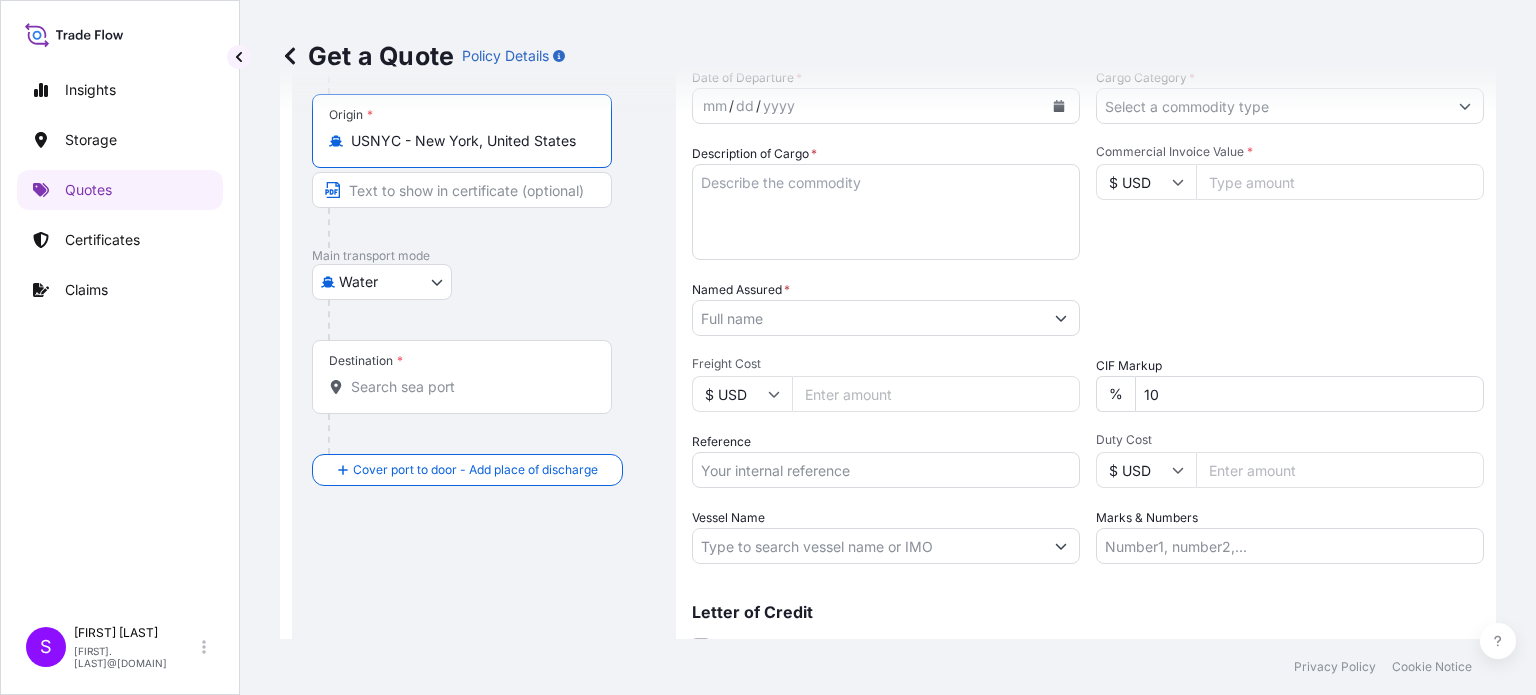 type on "USNYC - New York, United States" 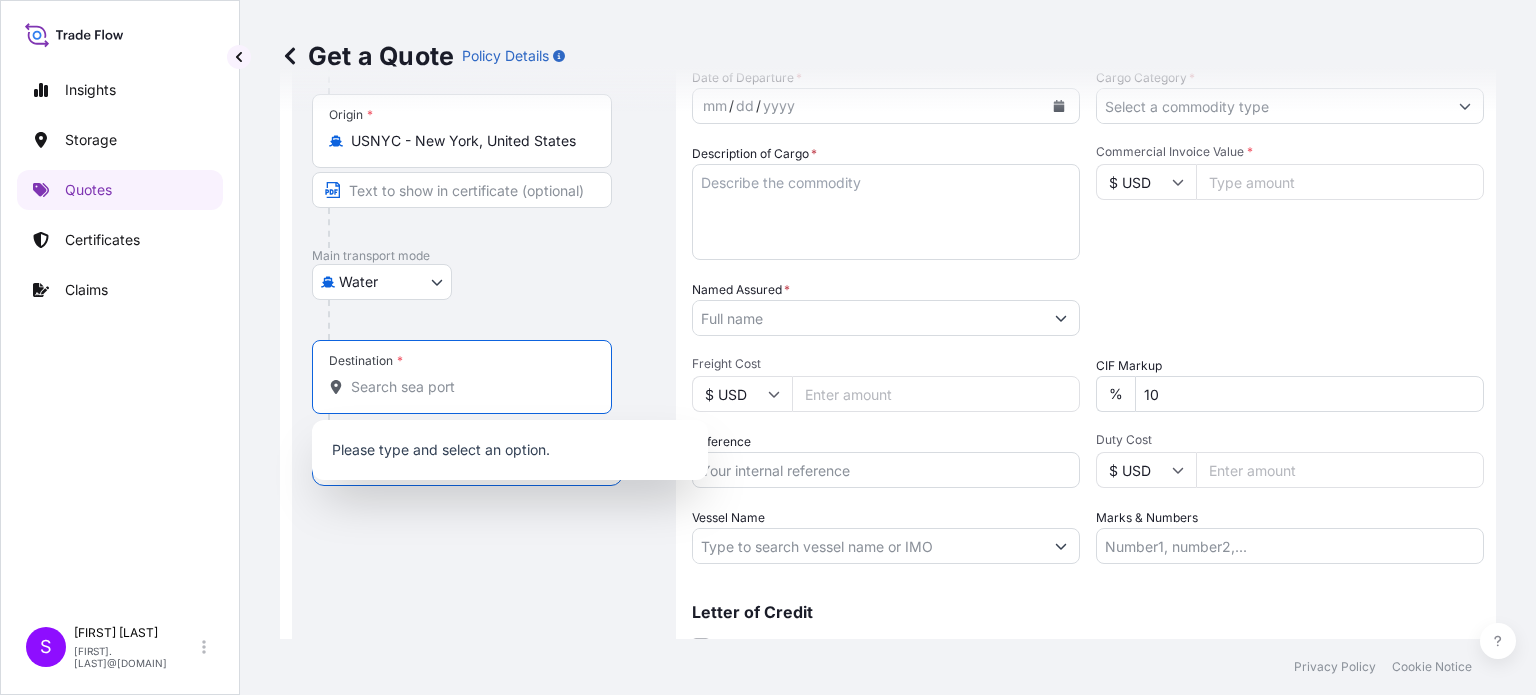 click on "Destination *" at bounding box center (469, 387) 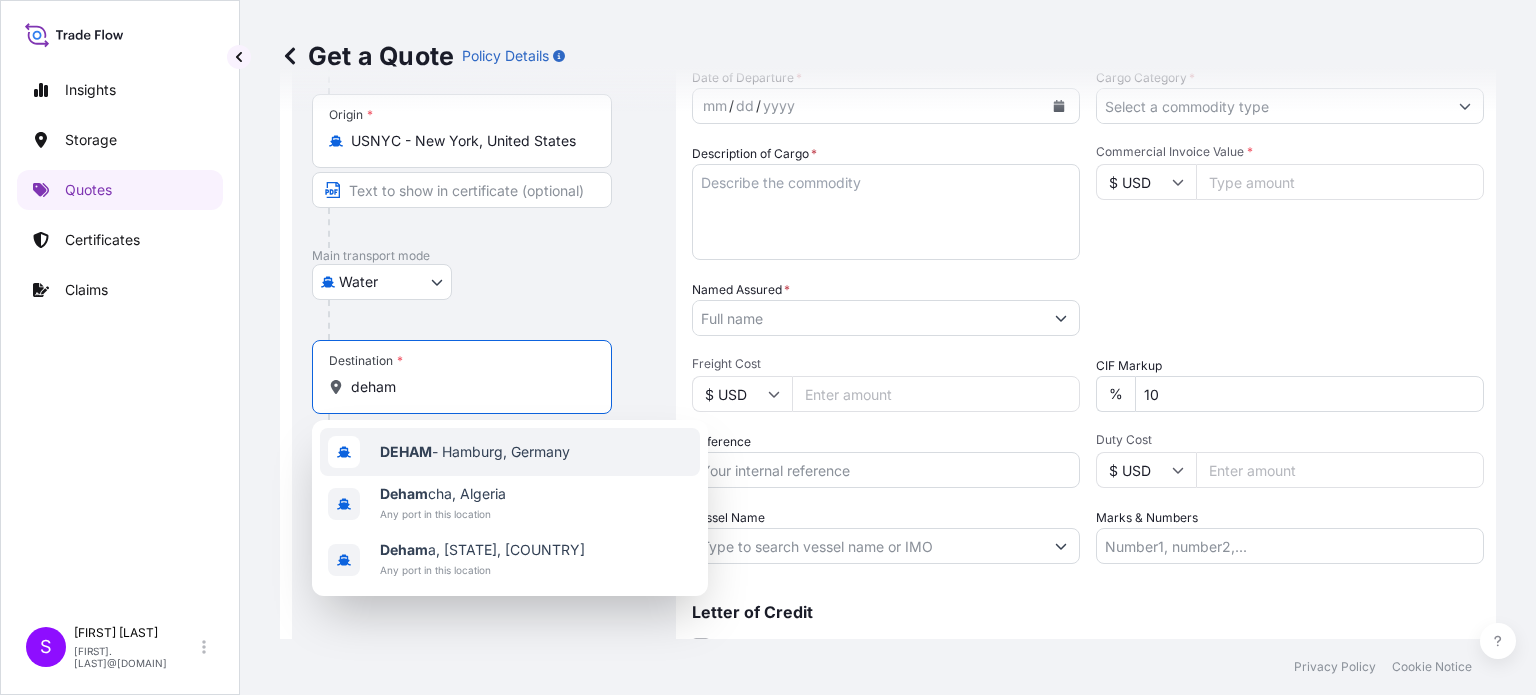 click on "DEHAM" at bounding box center (406, 451) 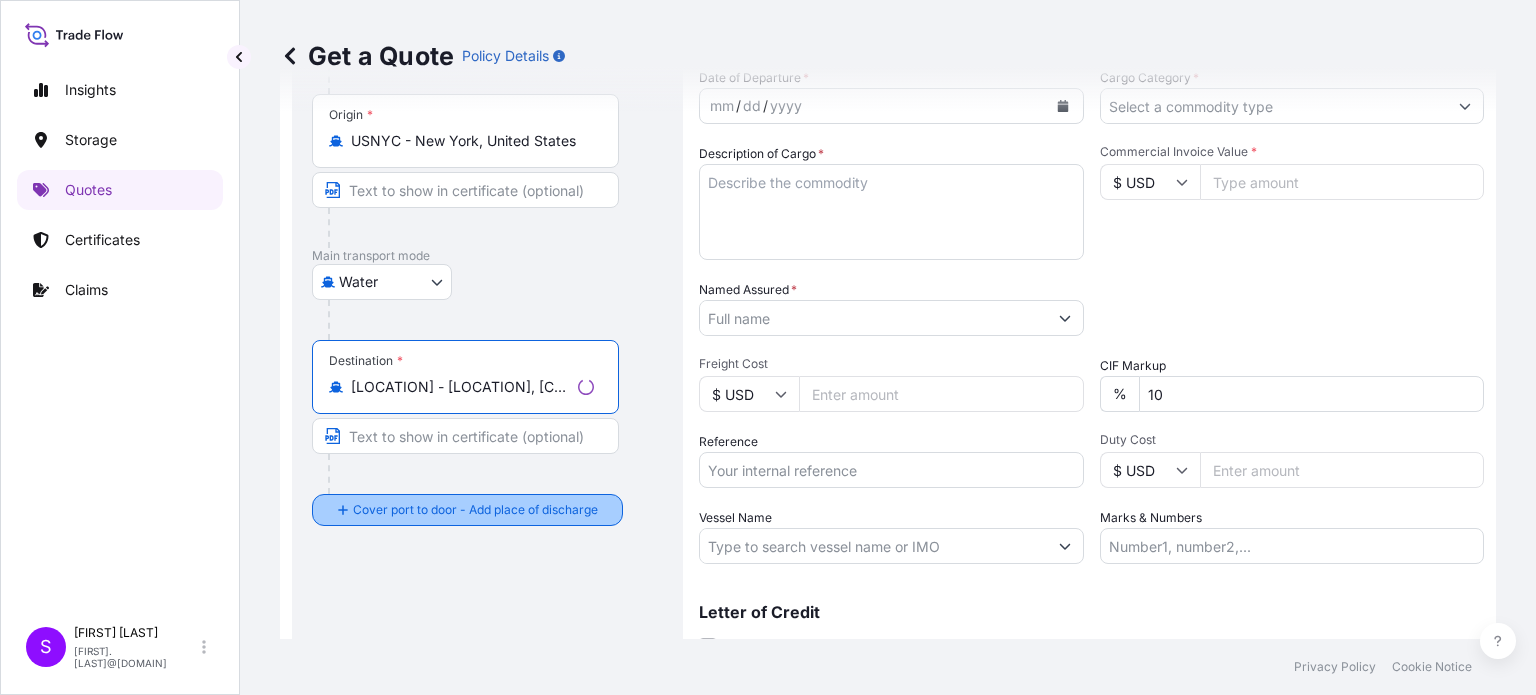 type on "[LOCATION] - [LOCATION], [COUNTRY]" 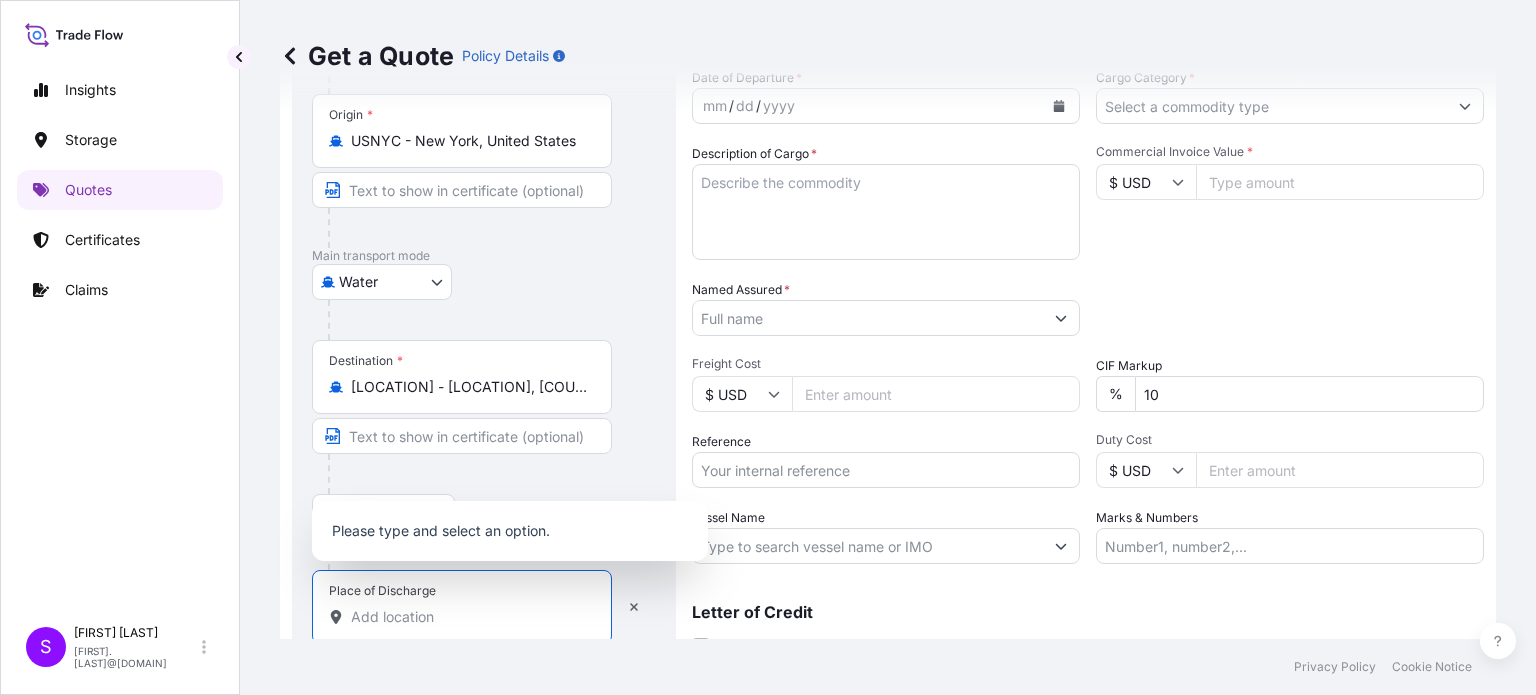click on "Place of Discharge" at bounding box center [469, 617] 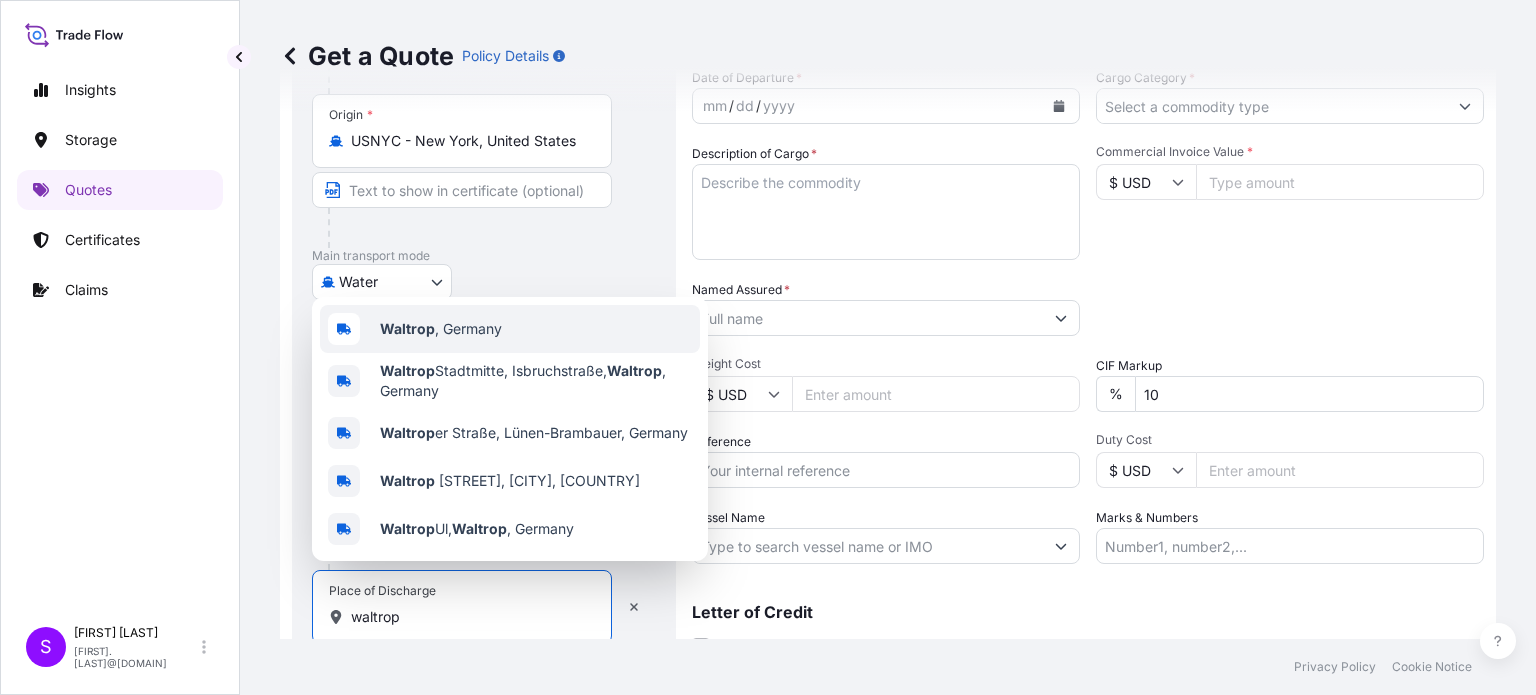 click on "Waltrop" at bounding box center (407, 328) 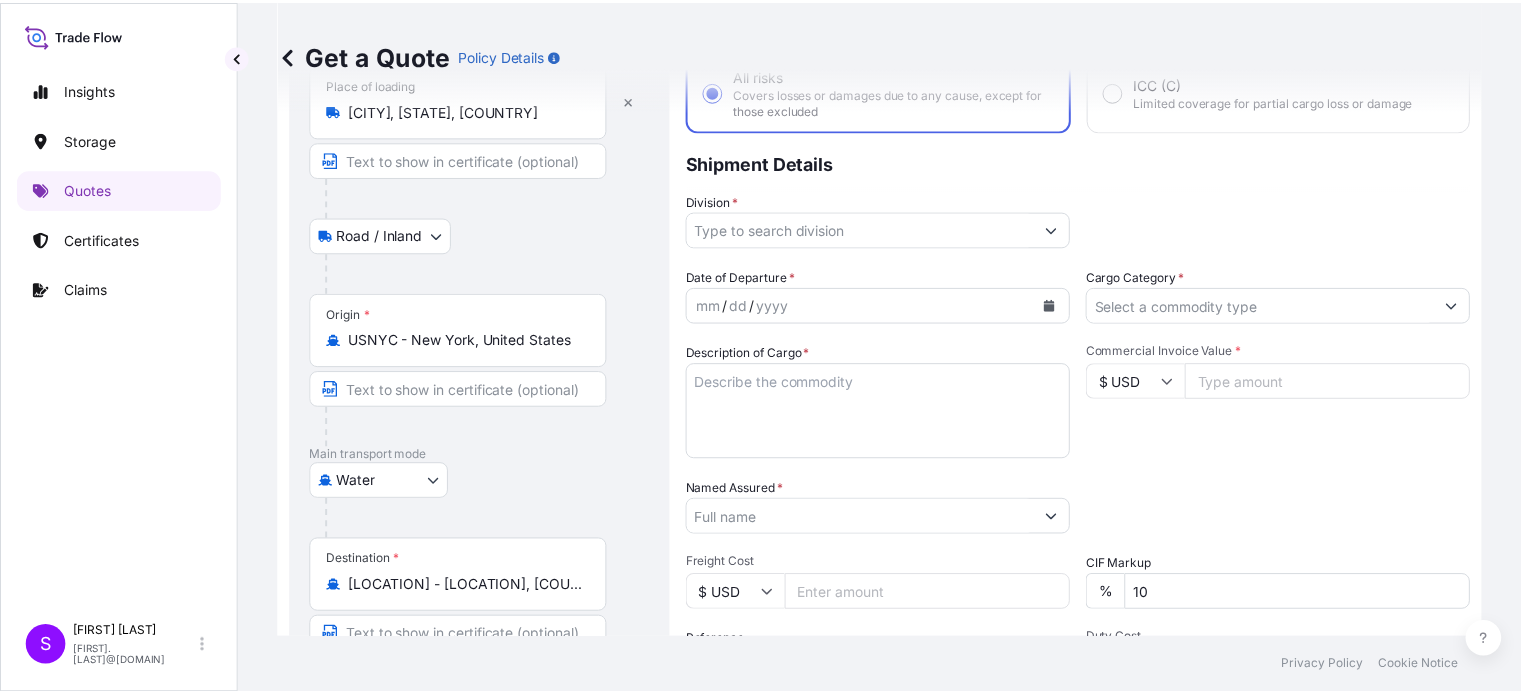 scroll, scrollTop: 0, scrollLeft: 0, axis: both 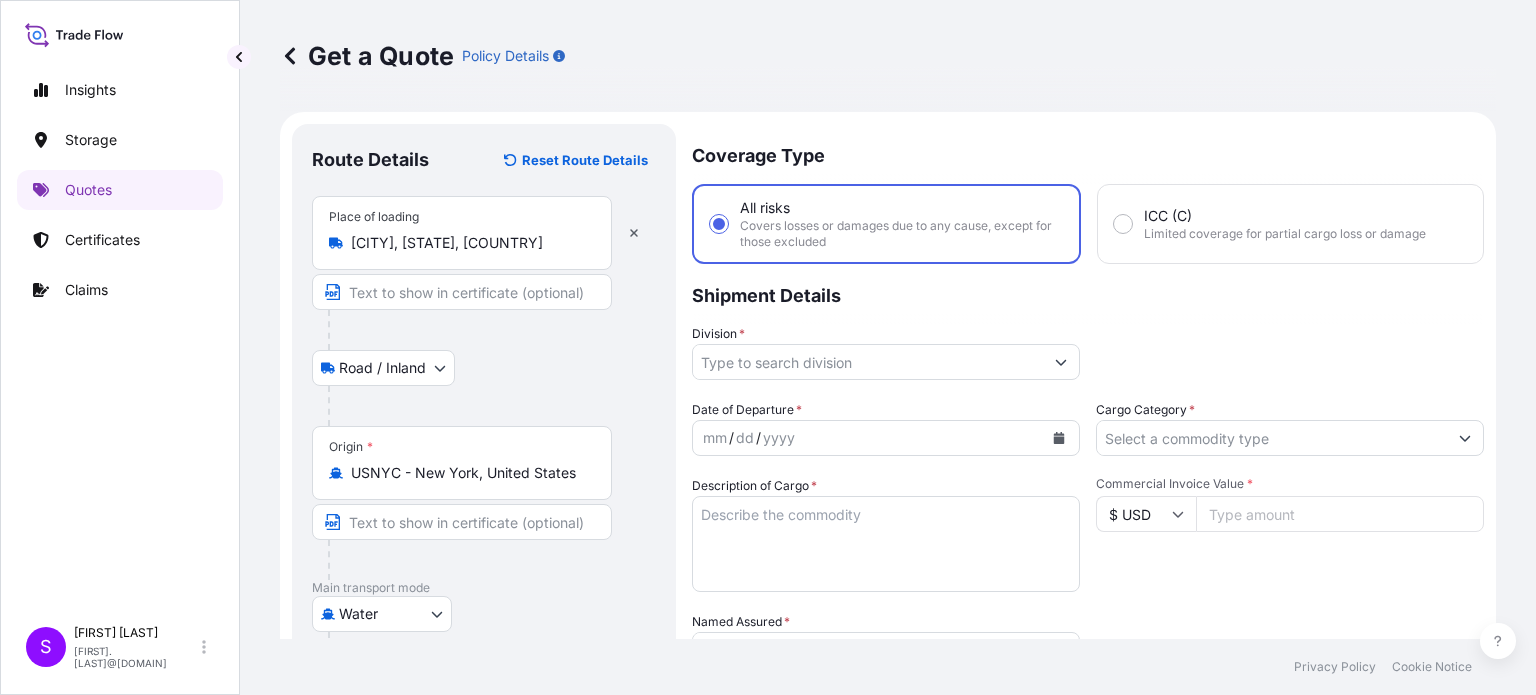 type on "Waltrop, Germany" 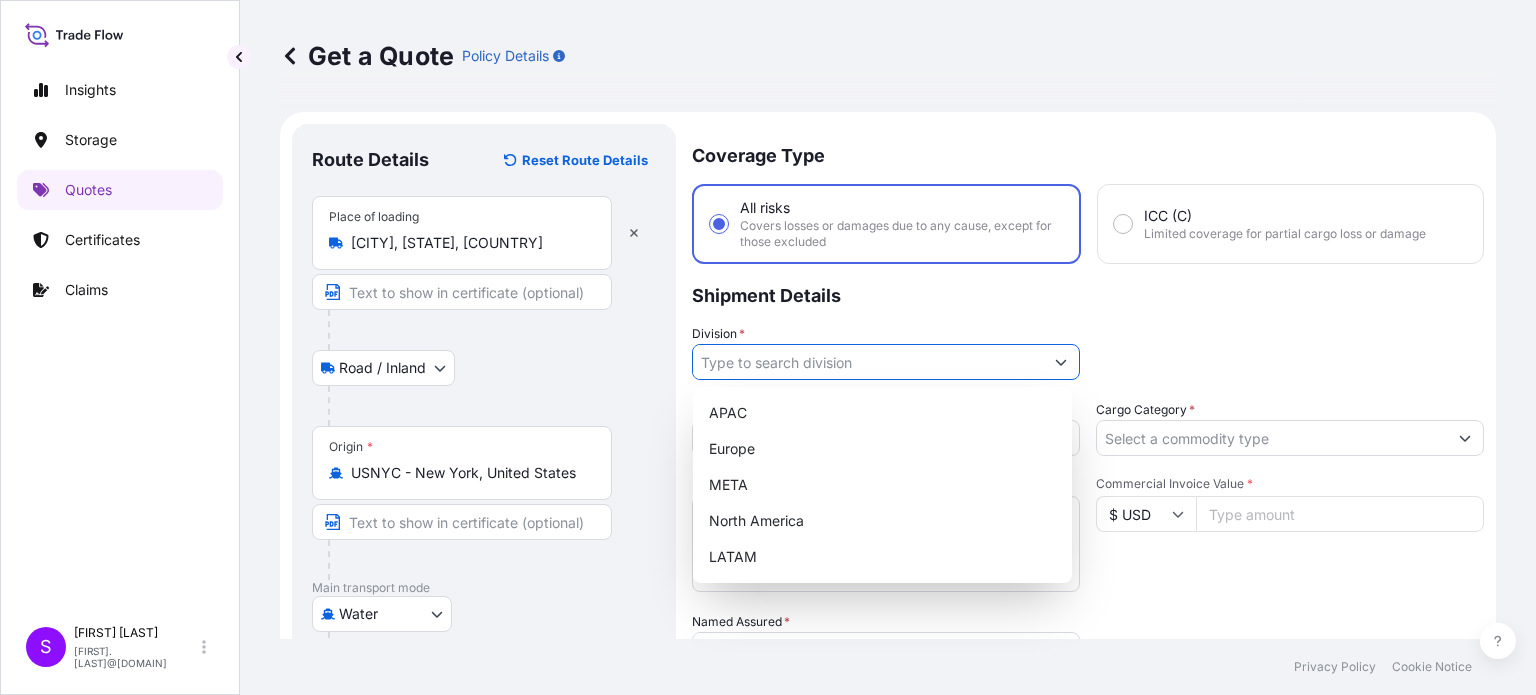 click on "Division *" at bounding box center [868, 362] 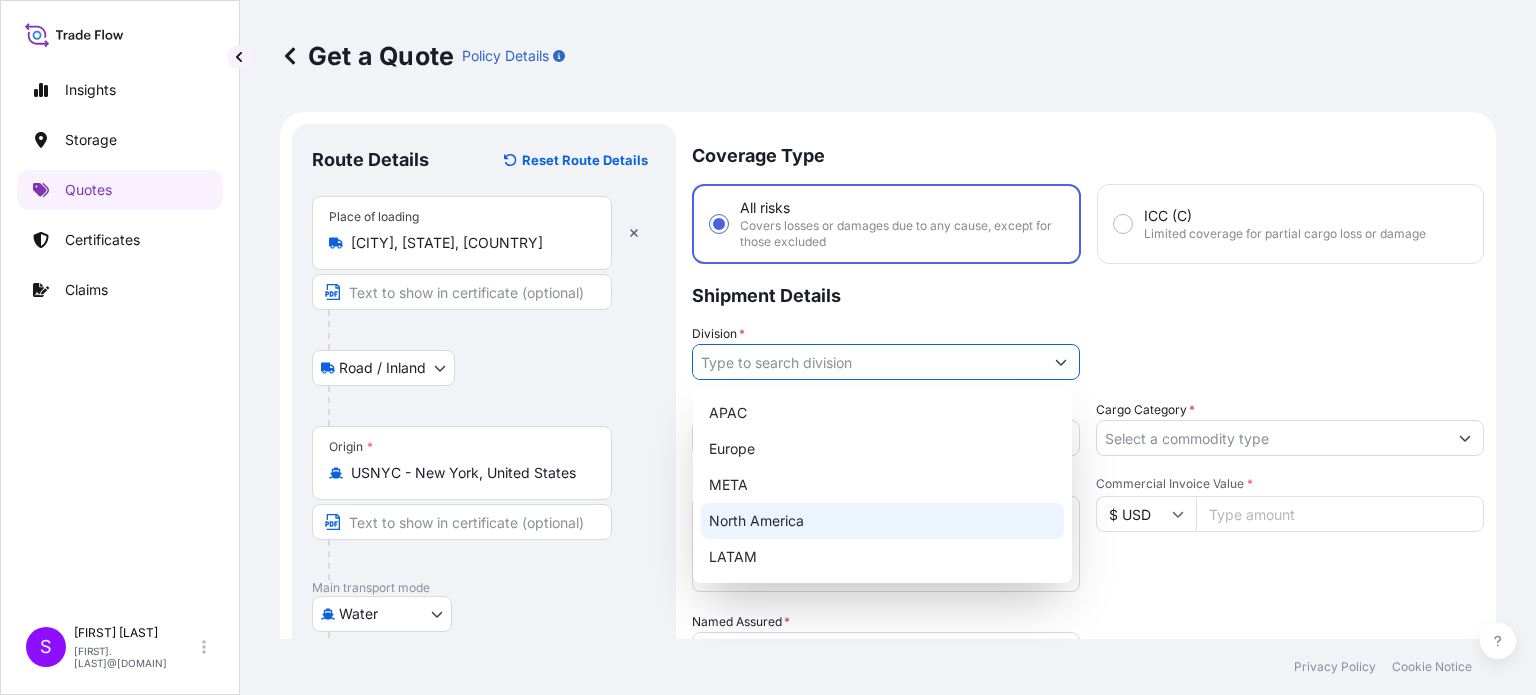 click on "North America" at bounding box center [882, 521] 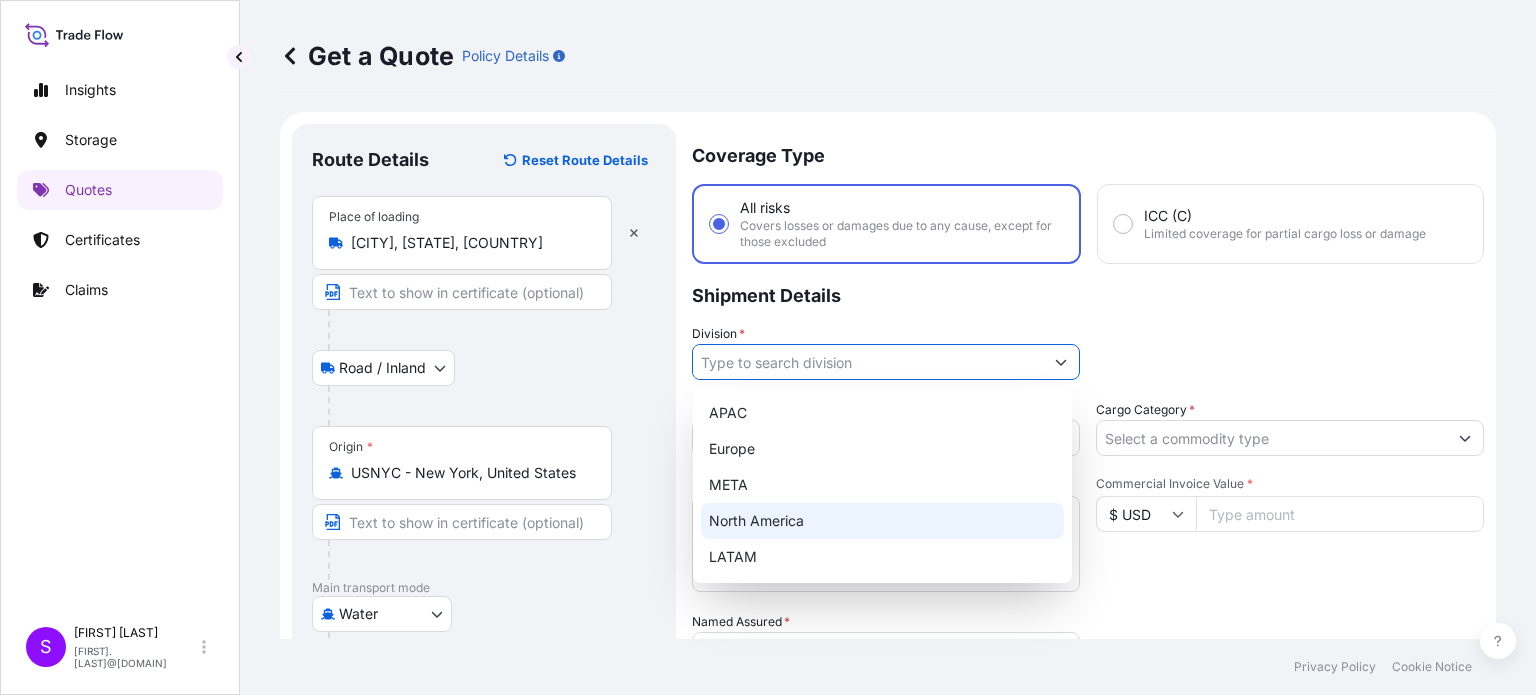 type on "North America" 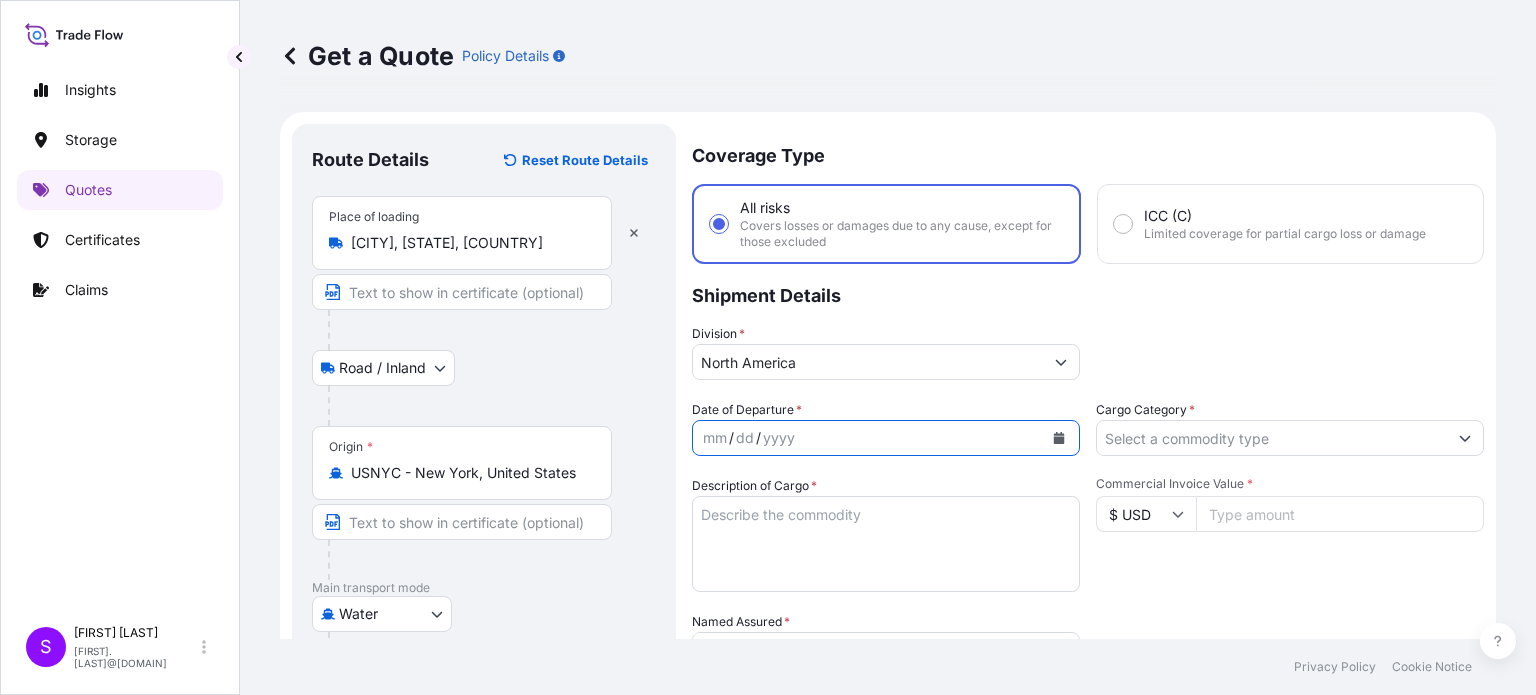 click 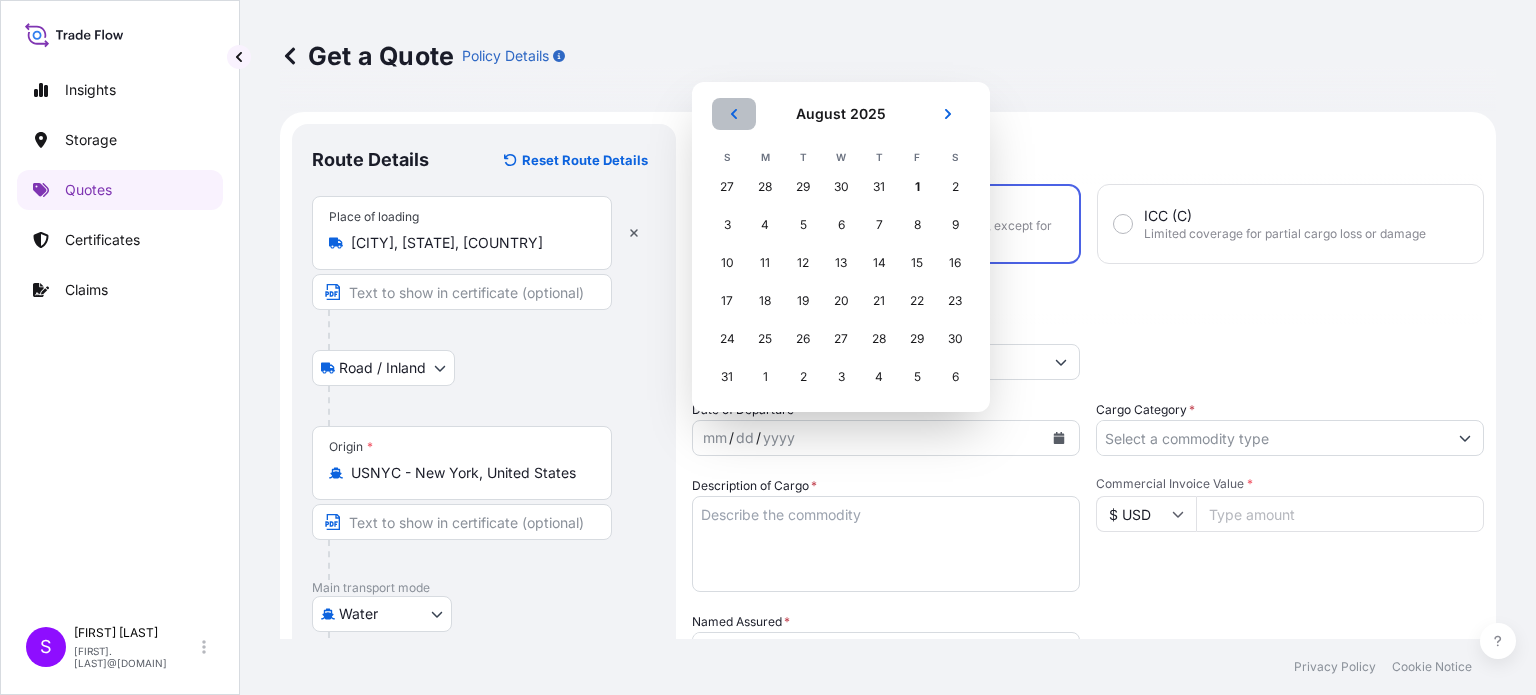 click 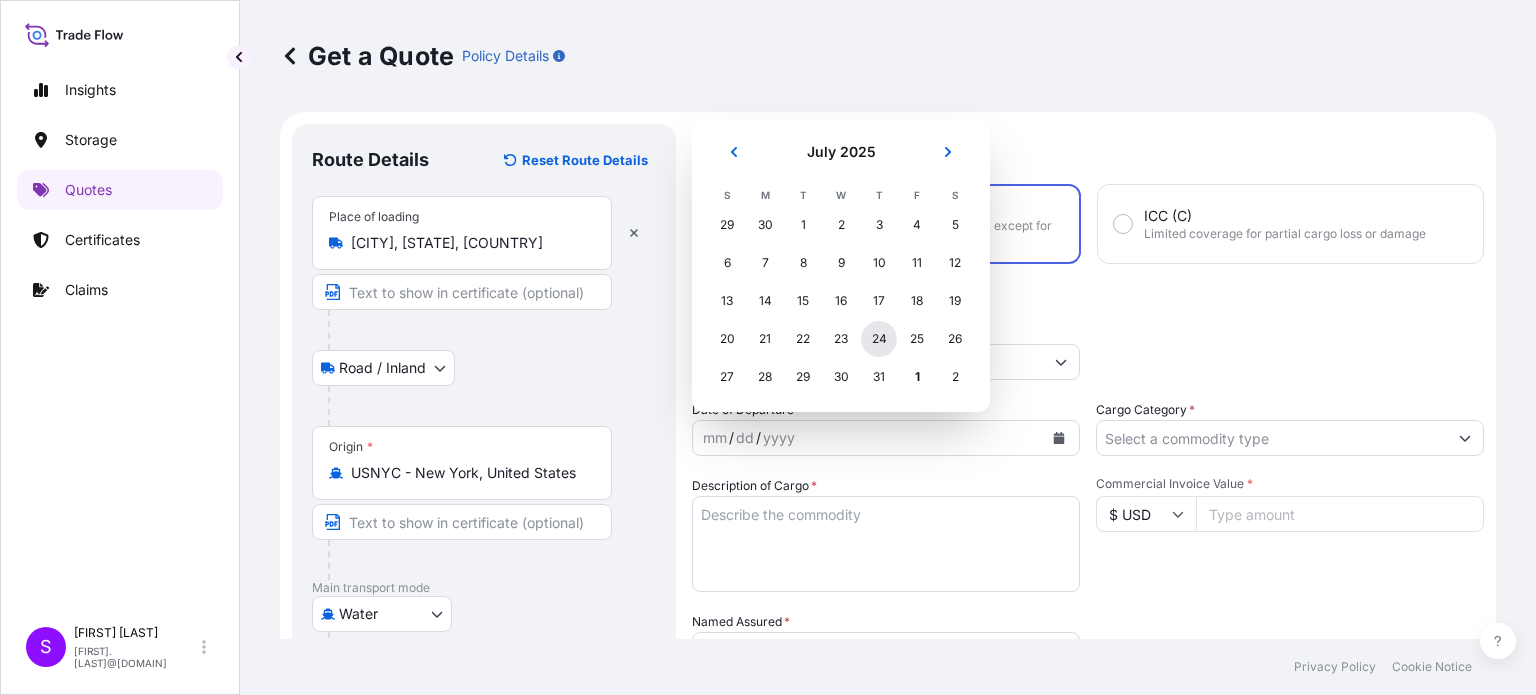 click on "24" at bounding box center (879, 339) 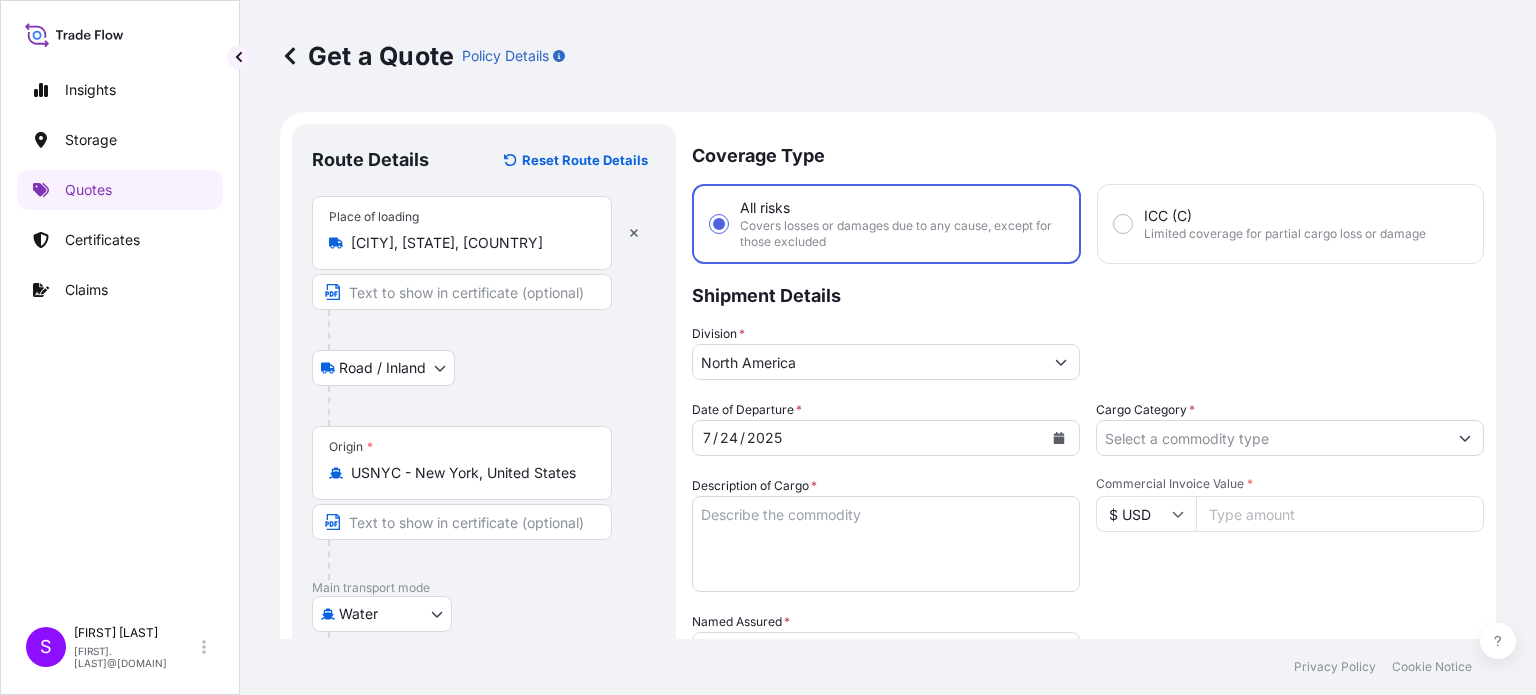 click on "North America" at bounding box center (886, 362) 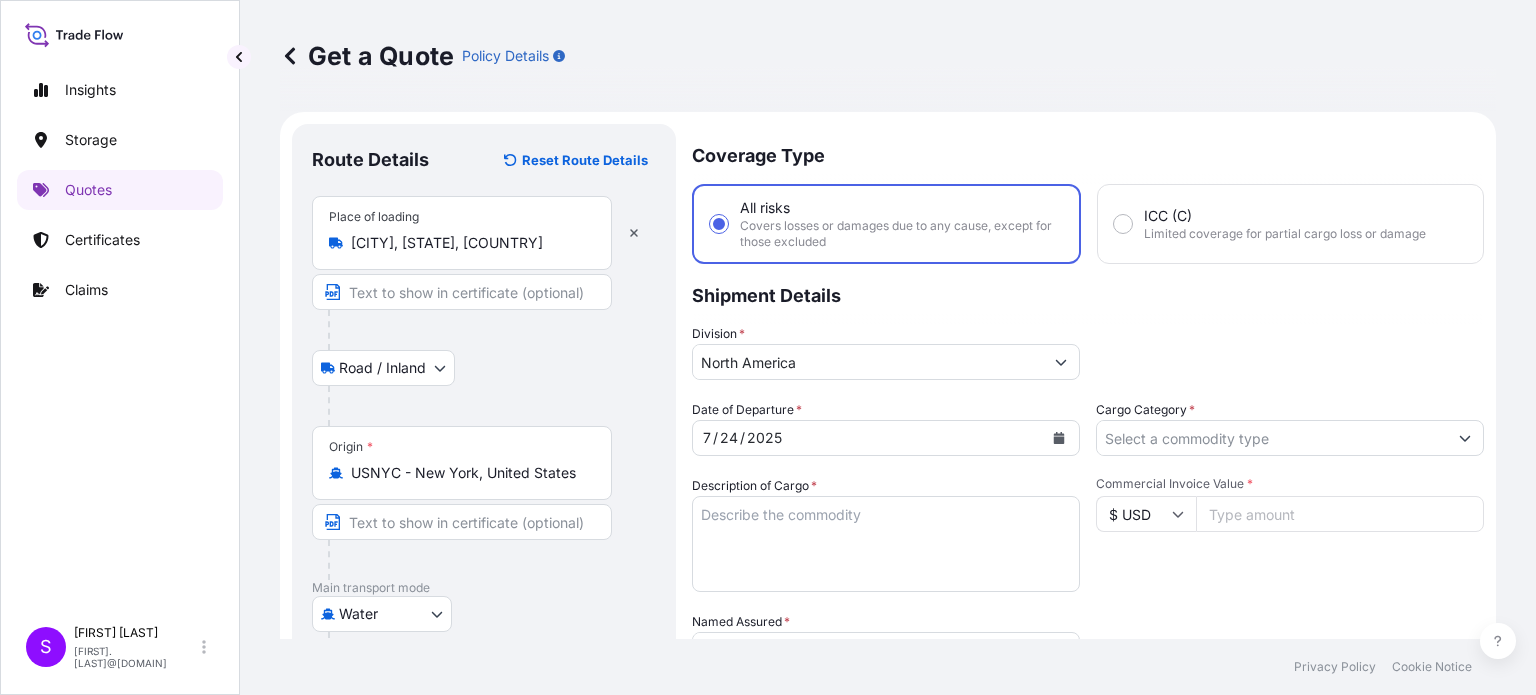 click at bounding box center [1059, 438] 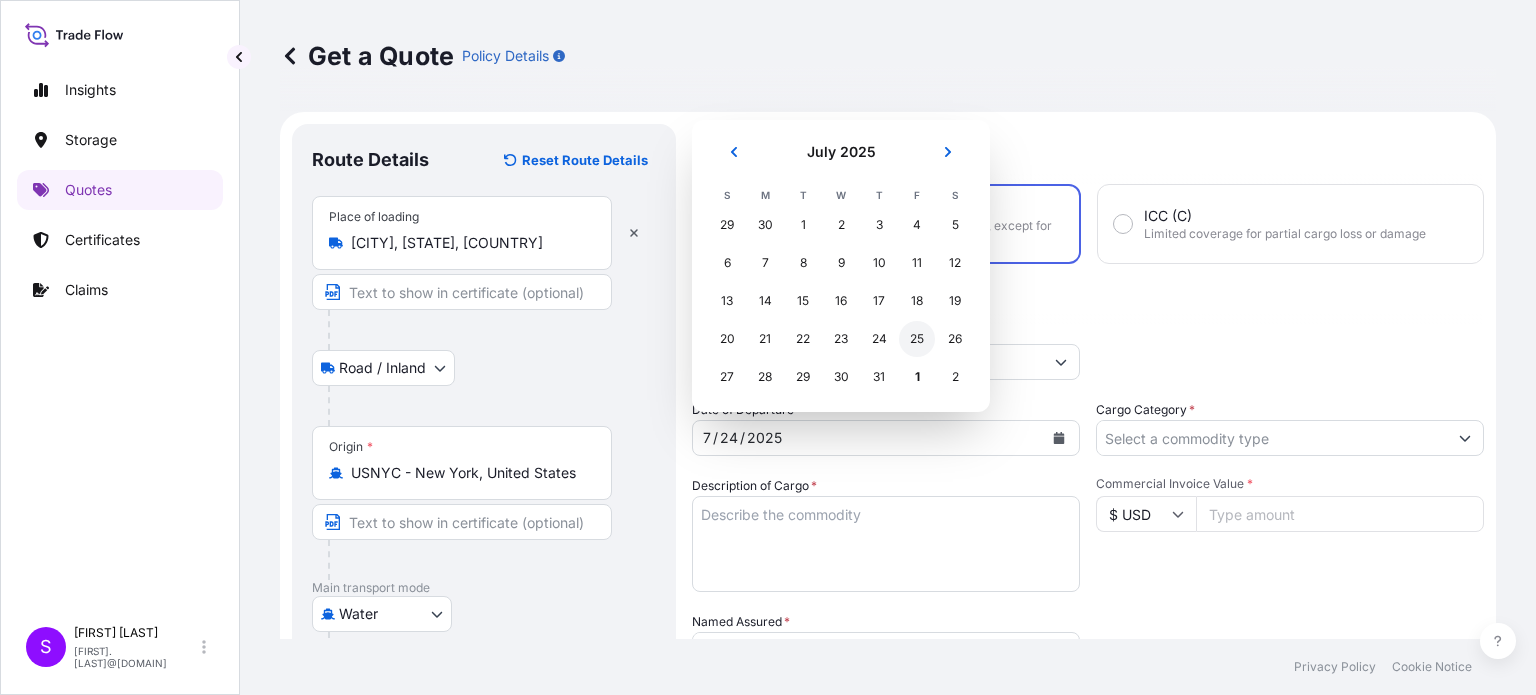 click on "25" at bounding box center (917, 339) 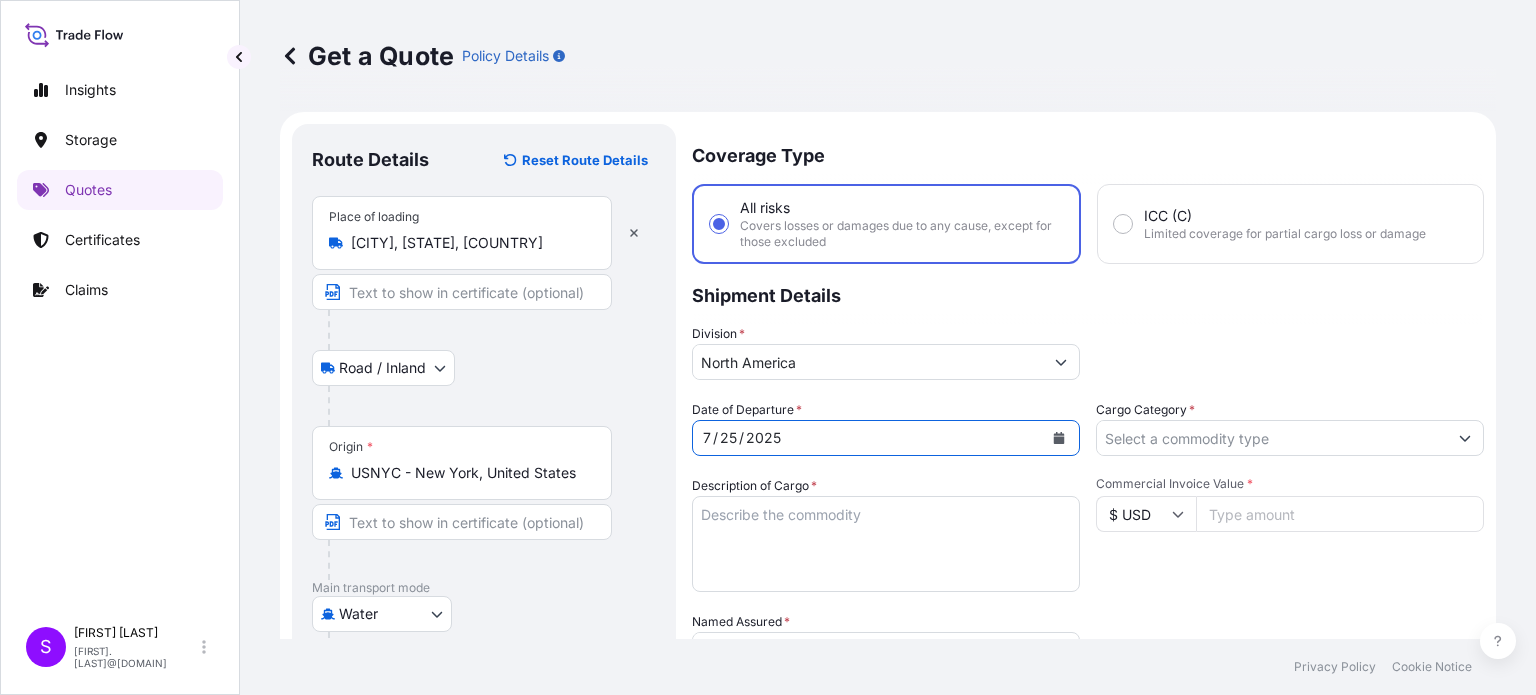 click on "Cargo Category *" at bounding box center [1272, 438] 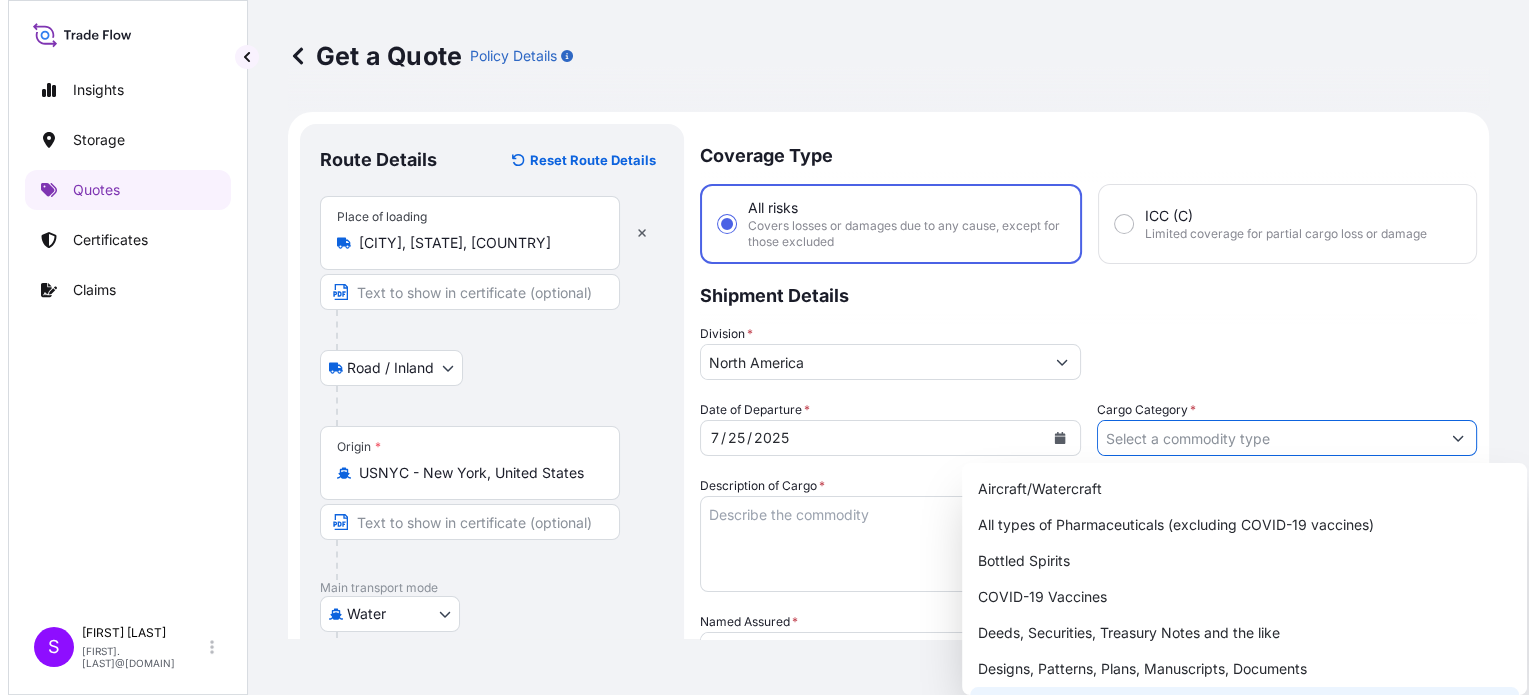 scroll, scrollTop: 100, scrollLeft: 0, axis: vertical 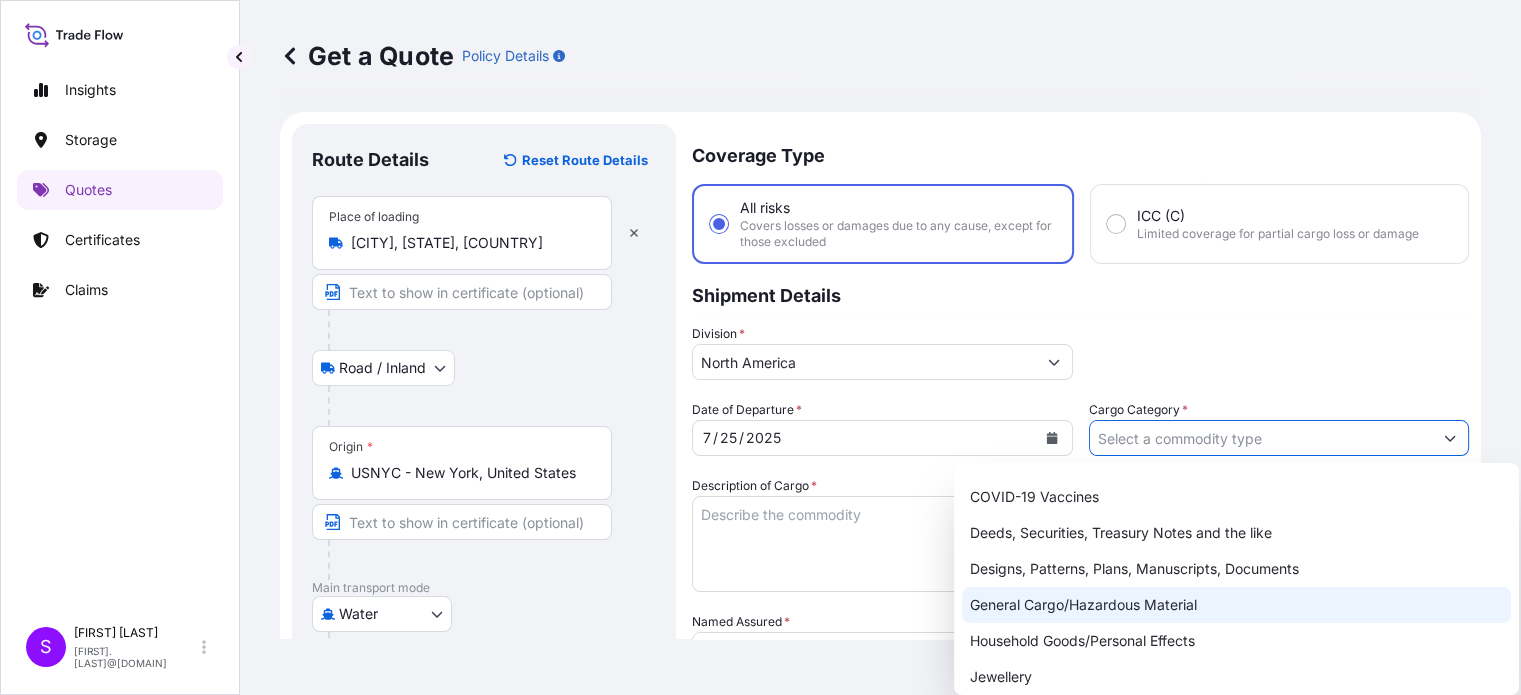 click on "General Cargo/Hazardous Material" at bounding box center [1236, 605] 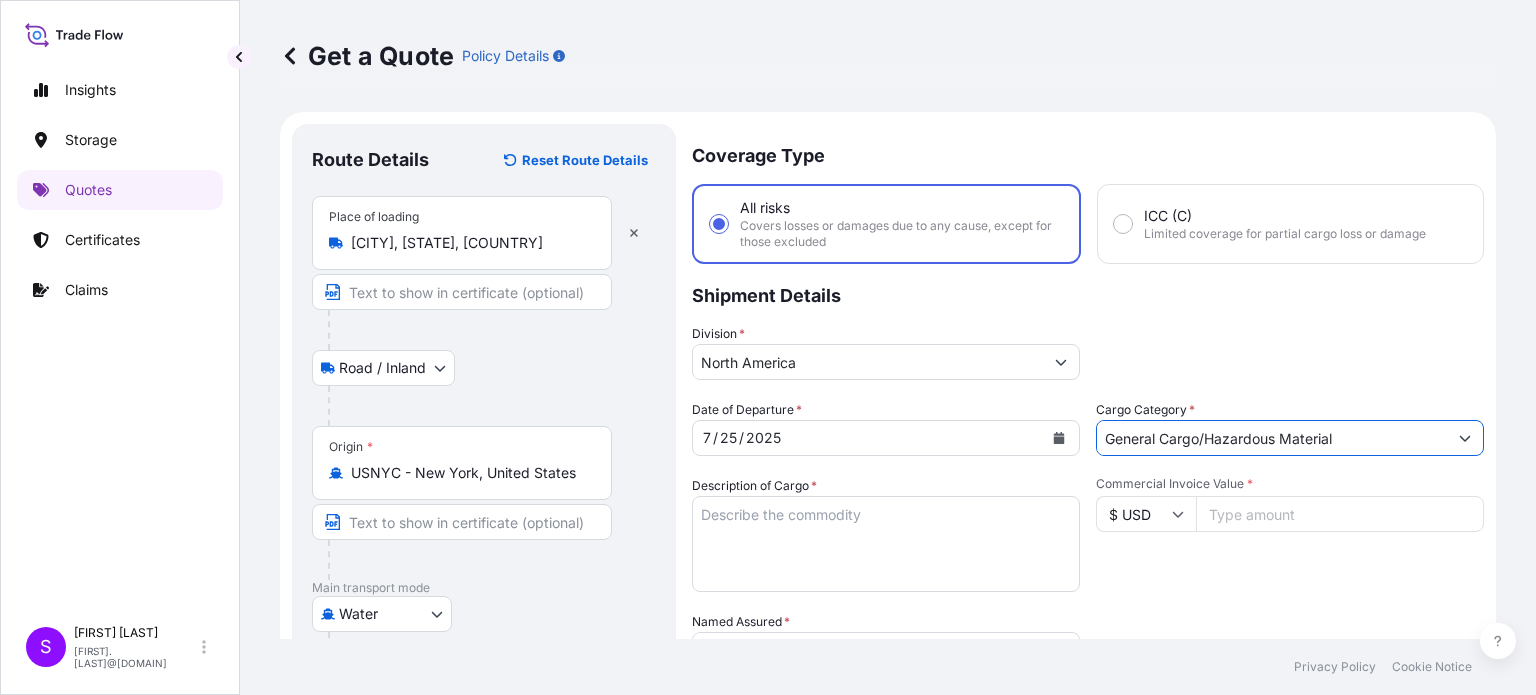 click on "Description of Cargo *" at bounding box center [886, 544] 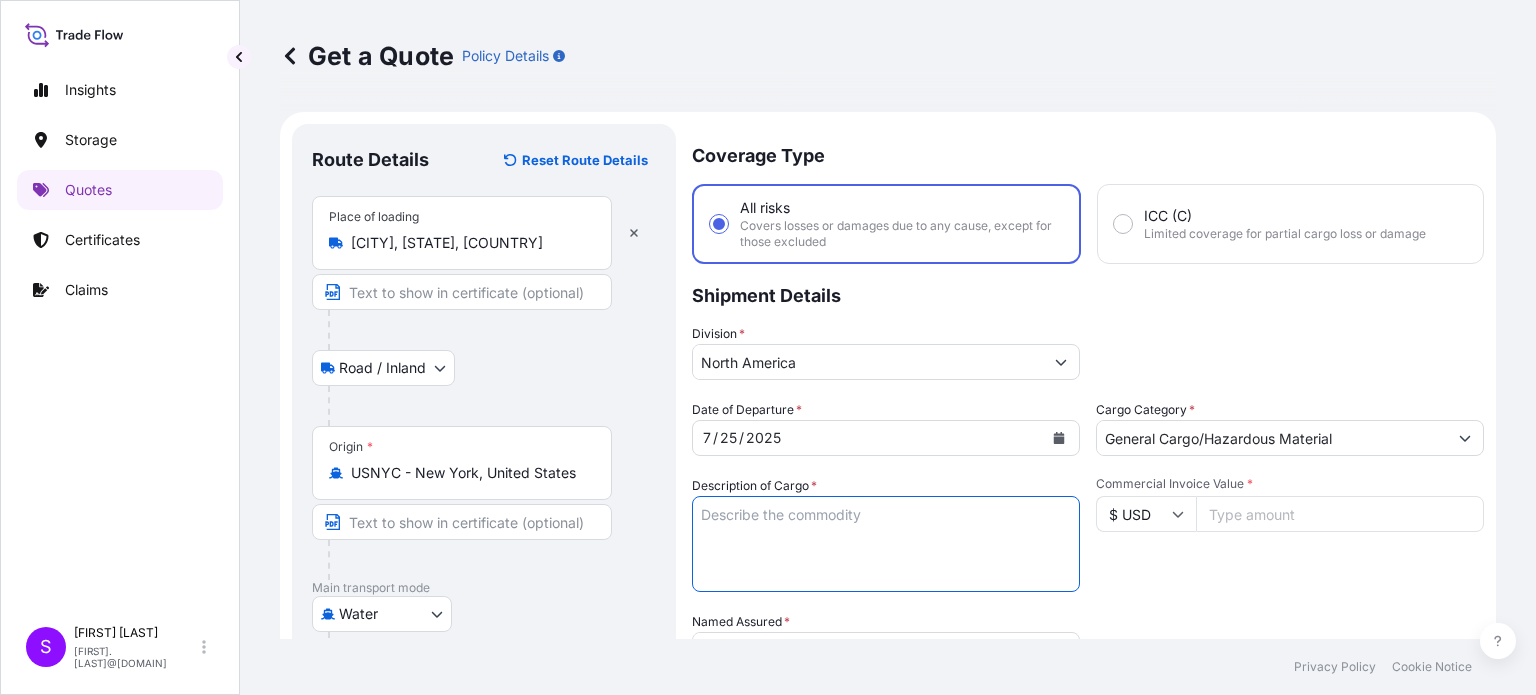 click on "Description of Cargo *" at bounding box center (886, 544) 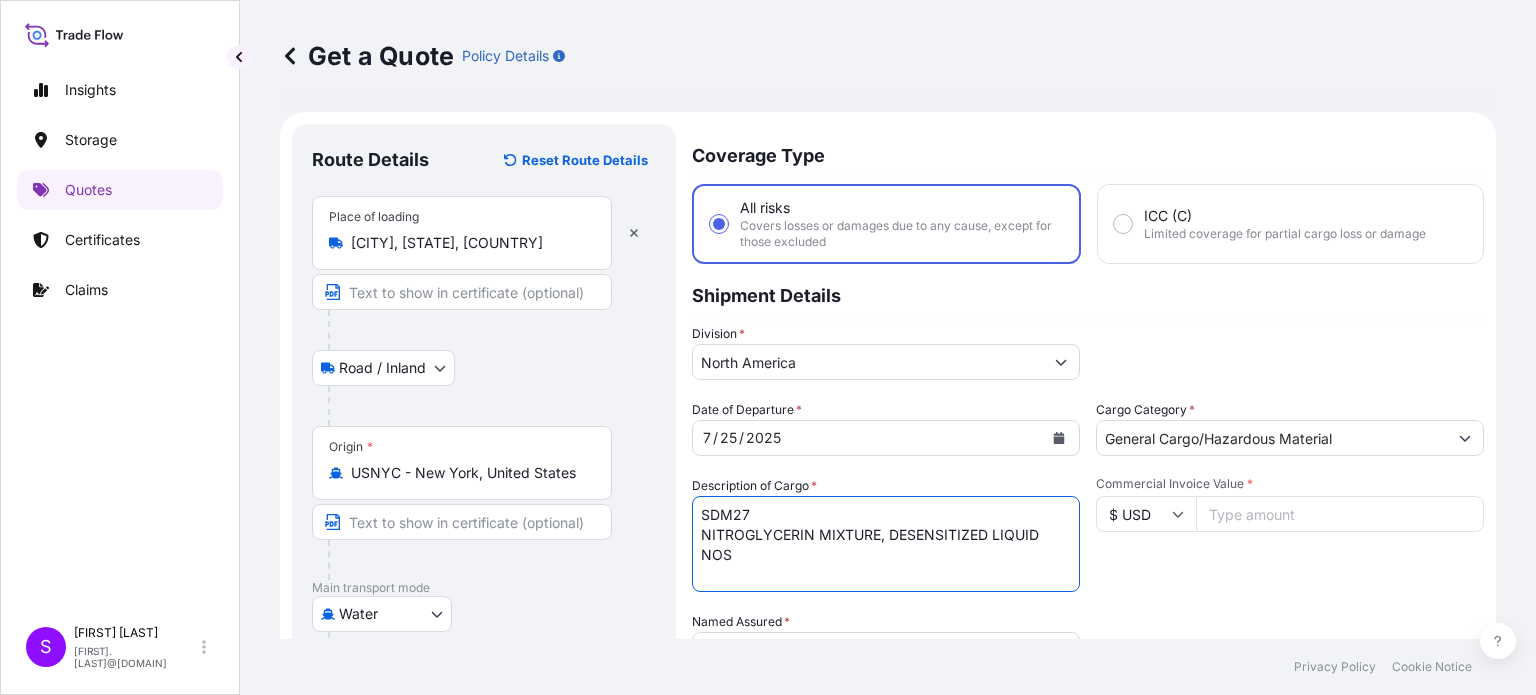 type on "SDM27
NITROGLYCERIN MIXTURE, DESENSITIZED LIQUID NOS" 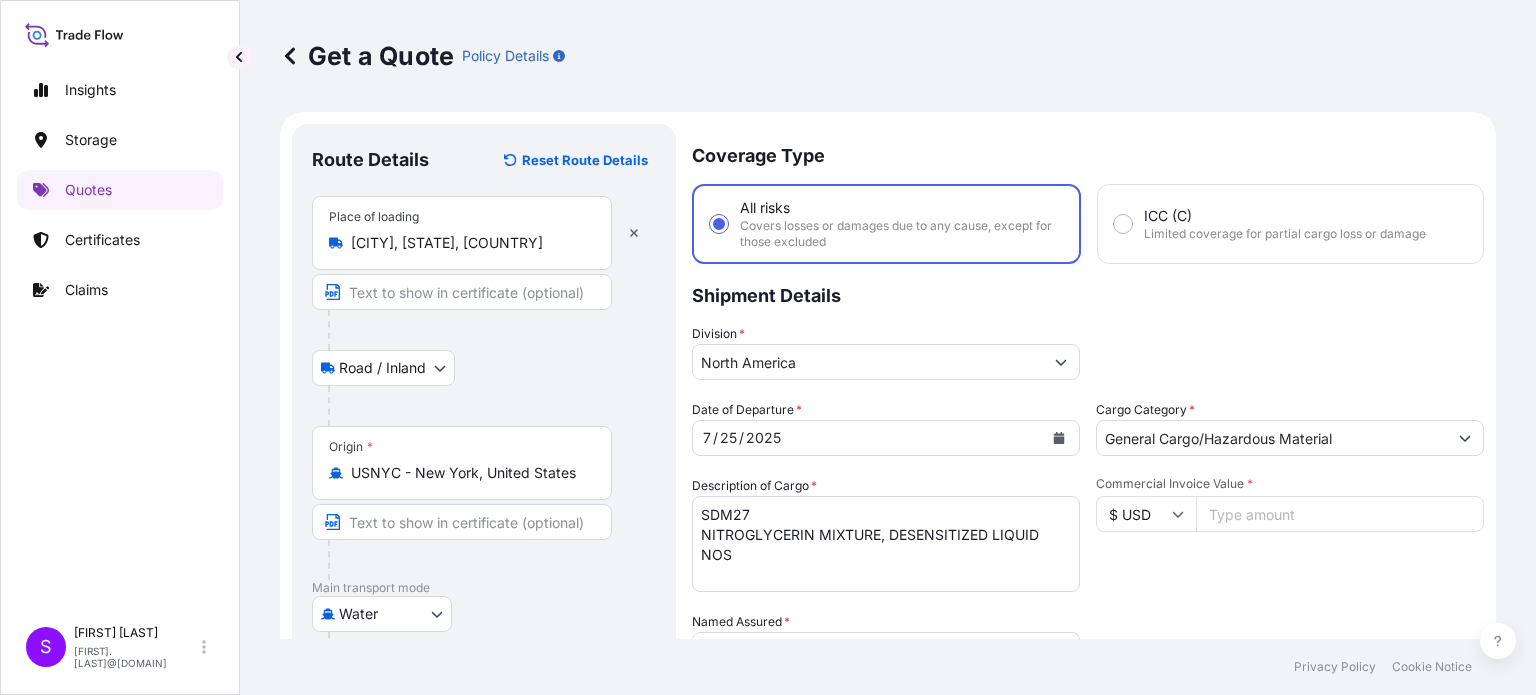 click on "Commercial Invoice Value   *" at bounding box center (1340, 514) 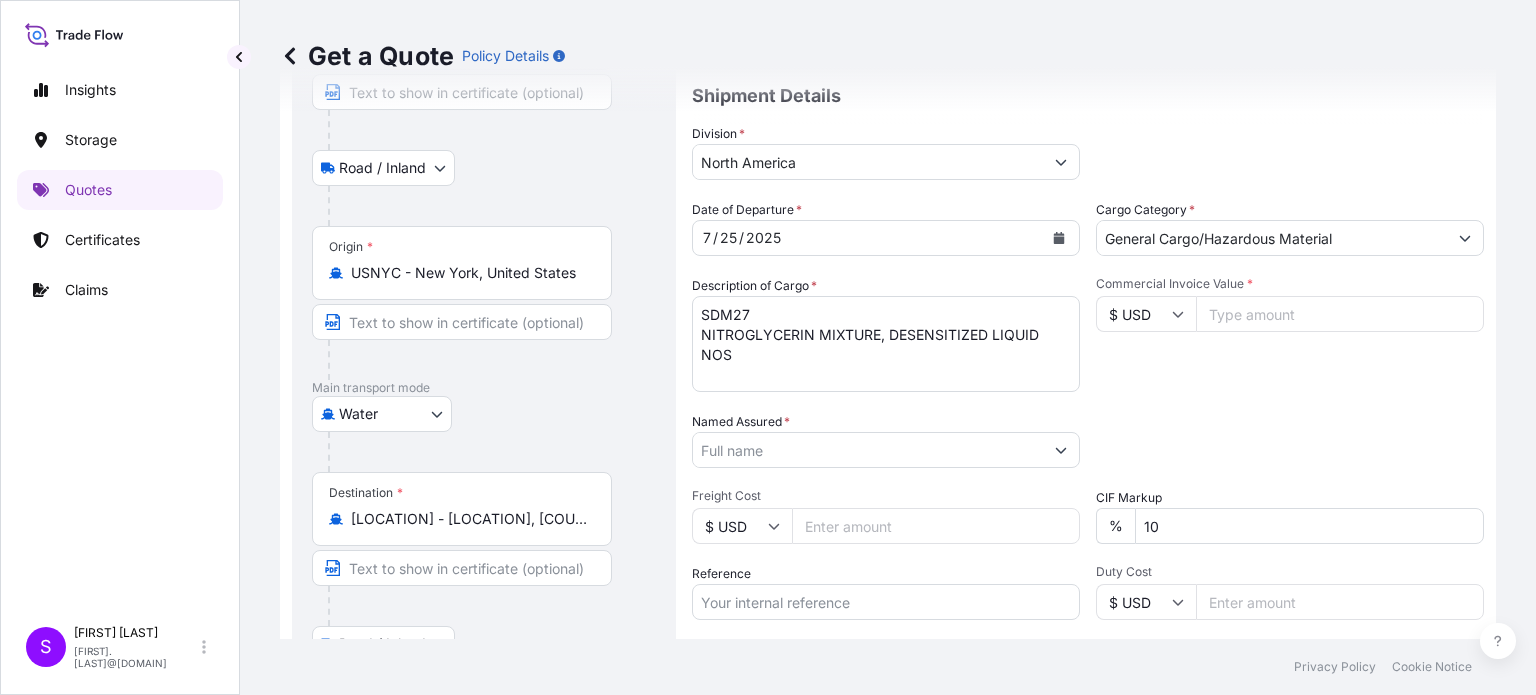 scroll, scrollTop: 300, scrollLeft: 0, axis: vertical 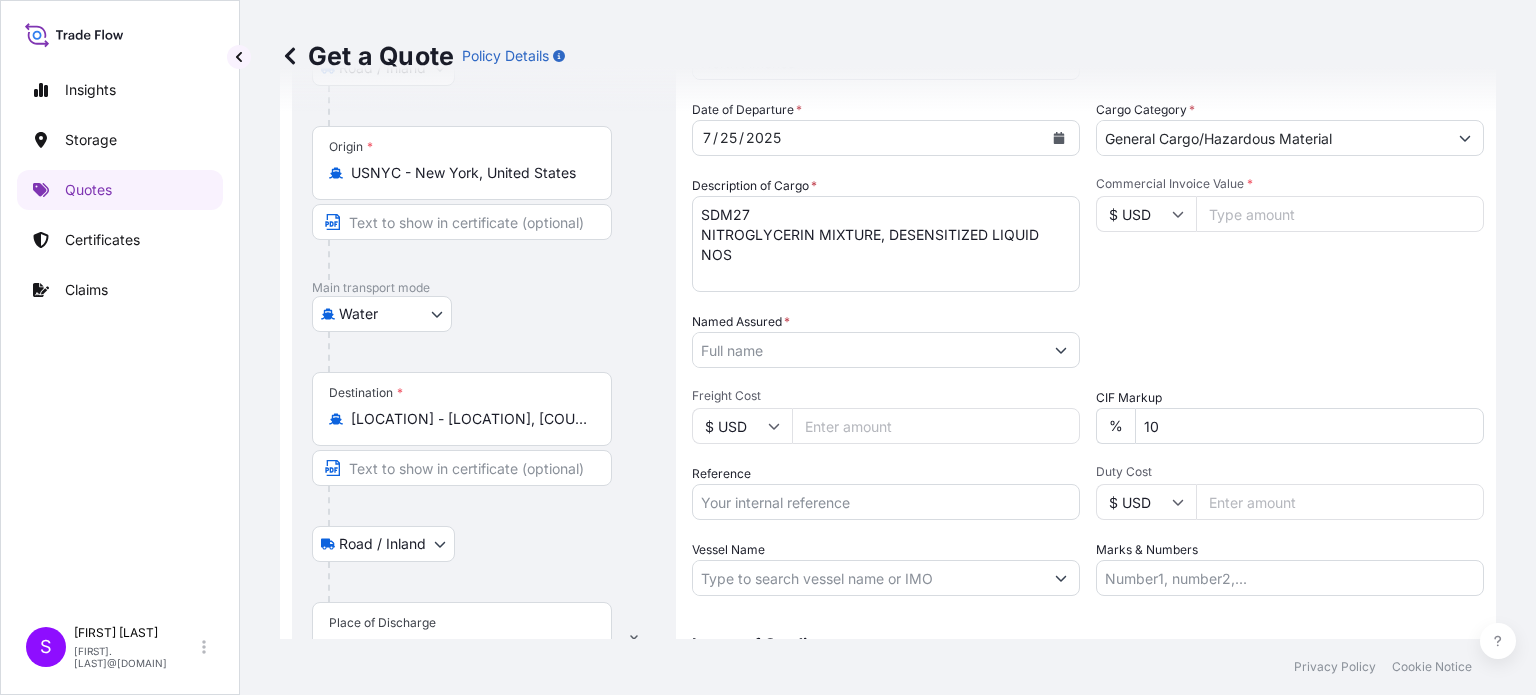 type on "[CURRENCY]17212.95" 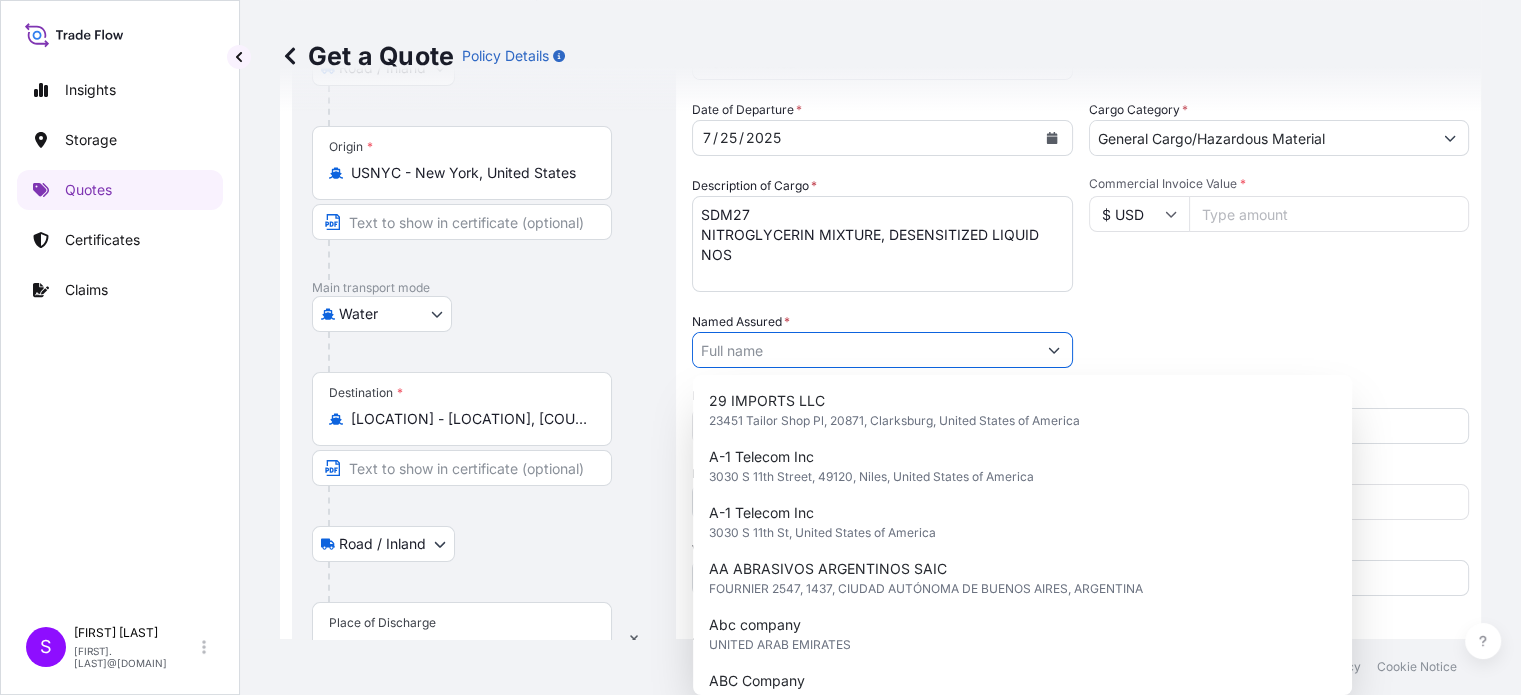 click on "Named Assured *" at bounding box center [864, 350] 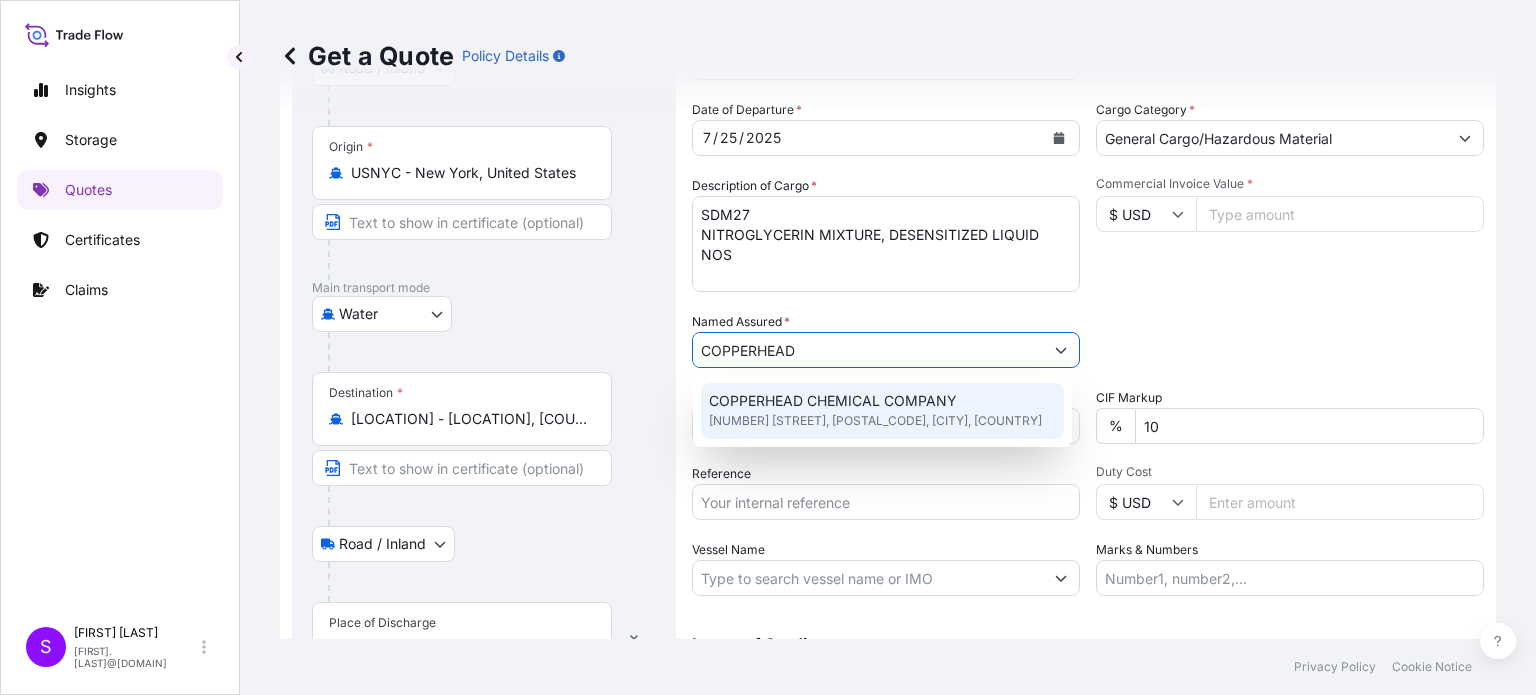 click on "COPPERHEAD CHEMICAL COMPANY" at bounding box center [833, 401] 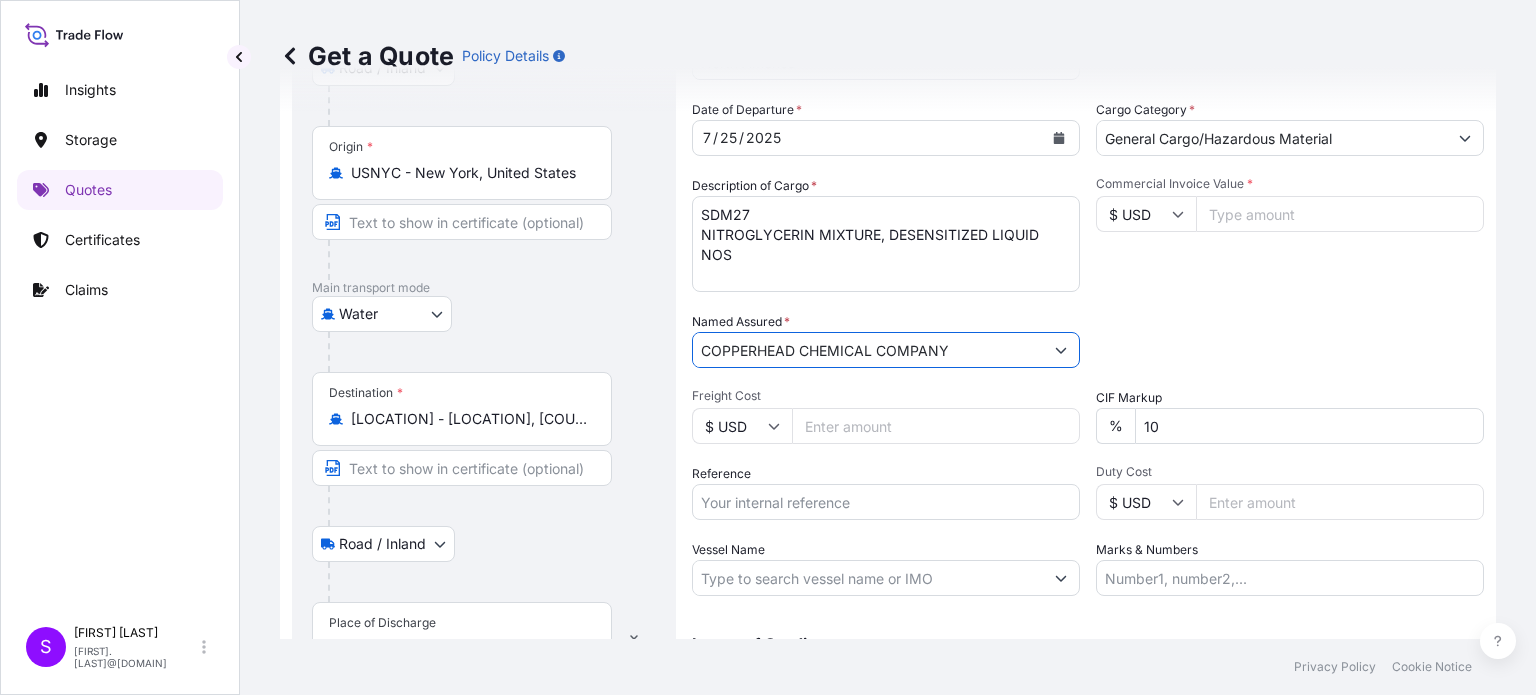 type on "COPPERHEAD CHEMICAL COMPANY" 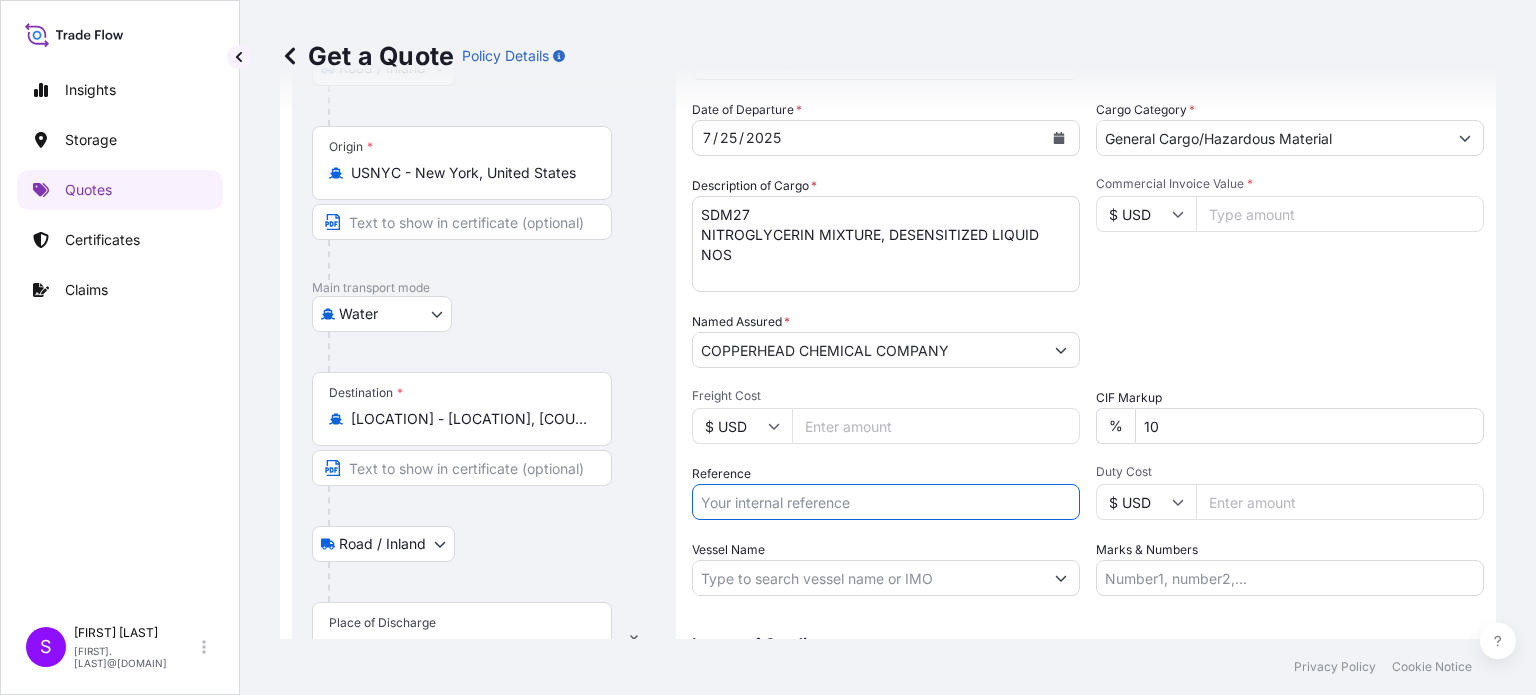 click on "Reference" at bounding box center (886, 502) 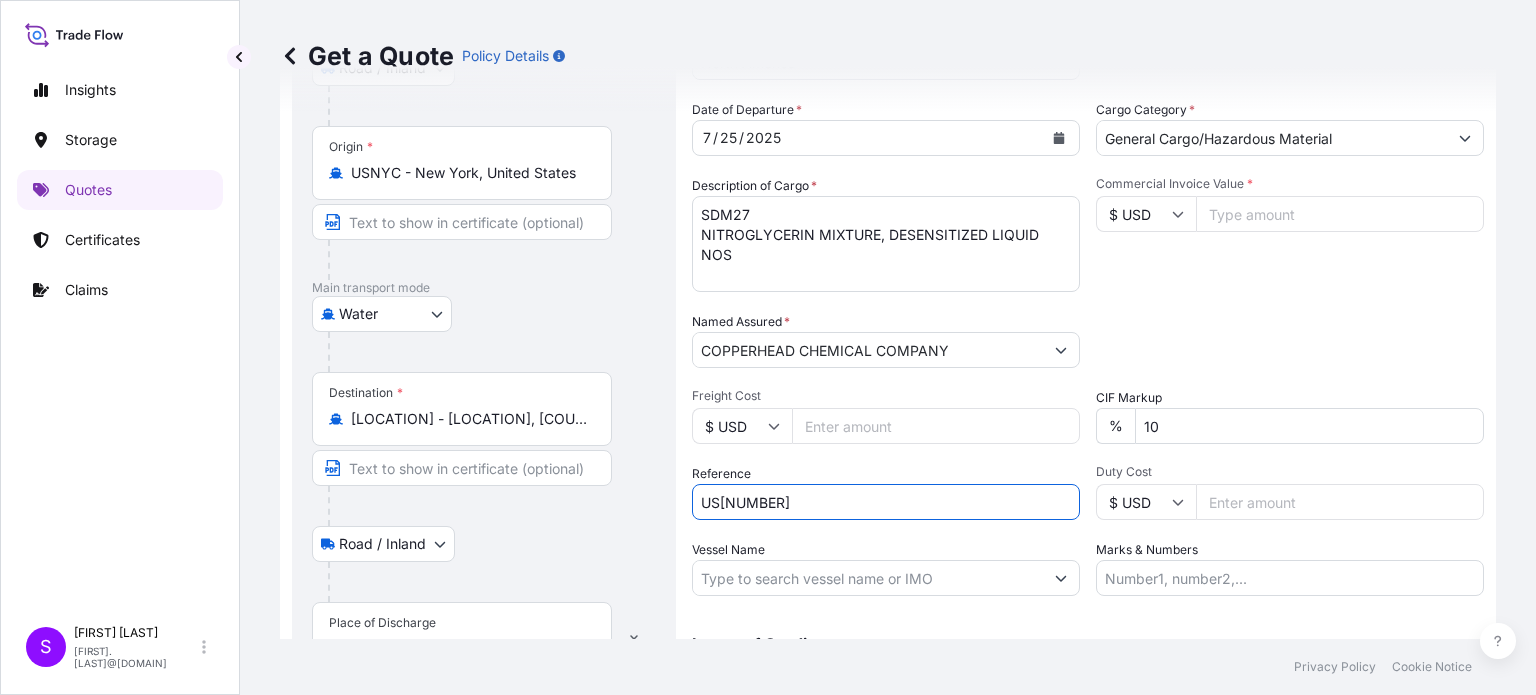 type on "US[NUMBER]" 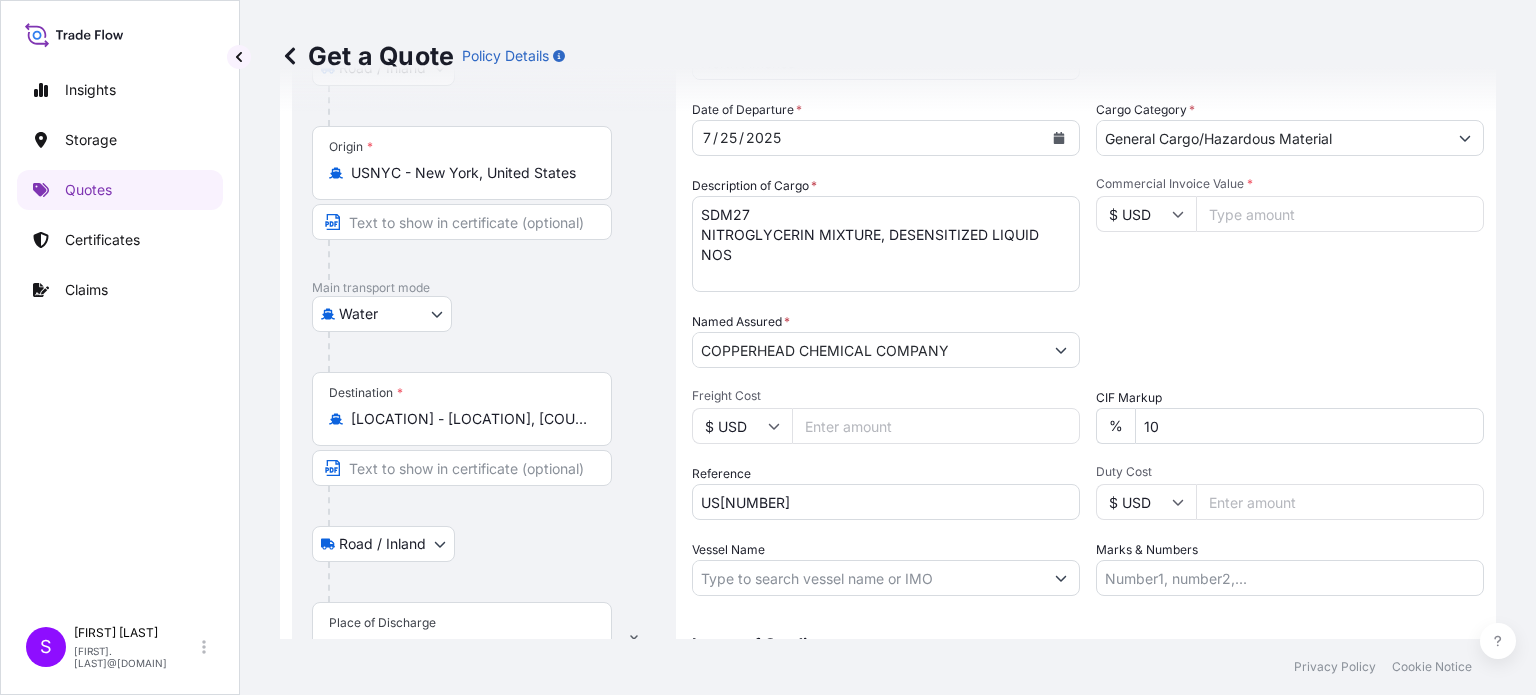 scroll, scrollTop: 416, scrollLeft: 0, axis: vertical 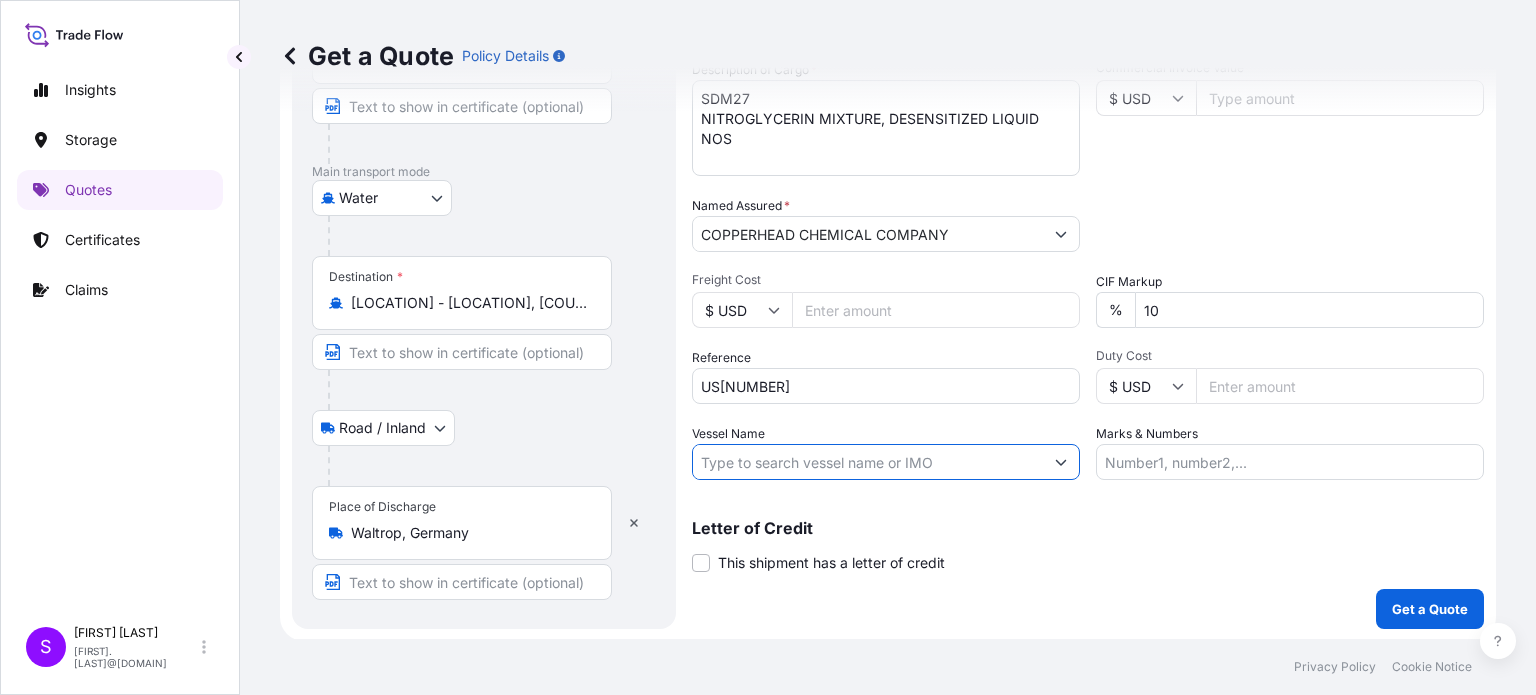 click on "Vessel Name" at bounding box center [868, 462] 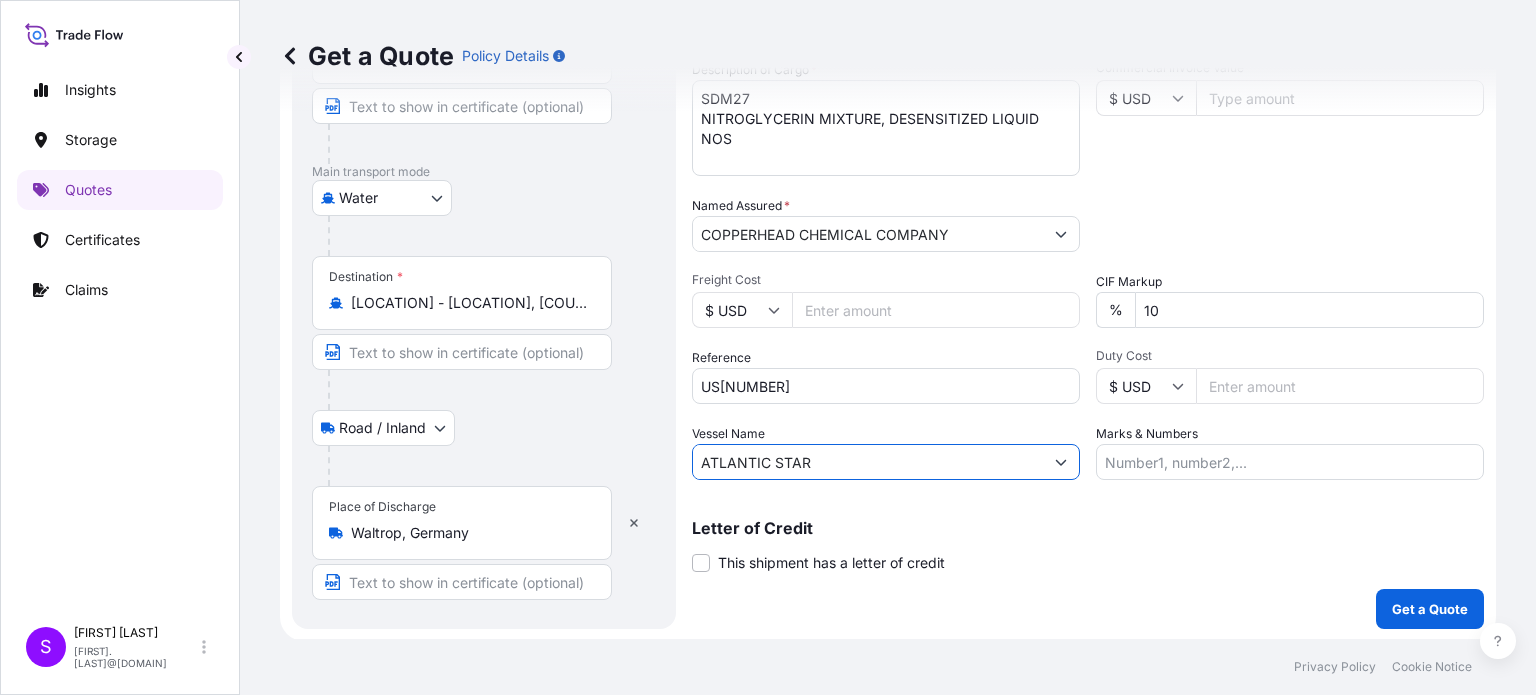 click on "ATLANTIC STAR" at bounding box center (868, 462) 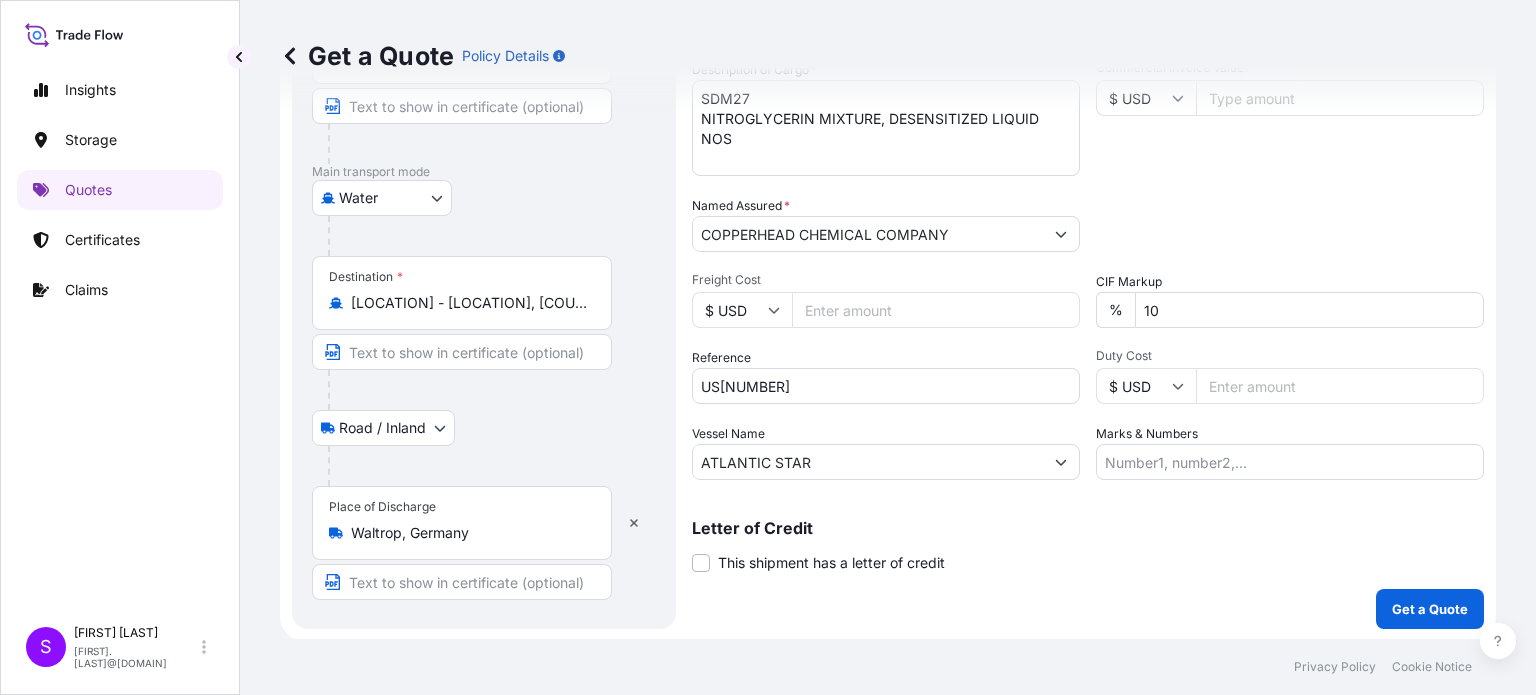 click on "ATLANTIC STAR" at bounding box center [868, 462] 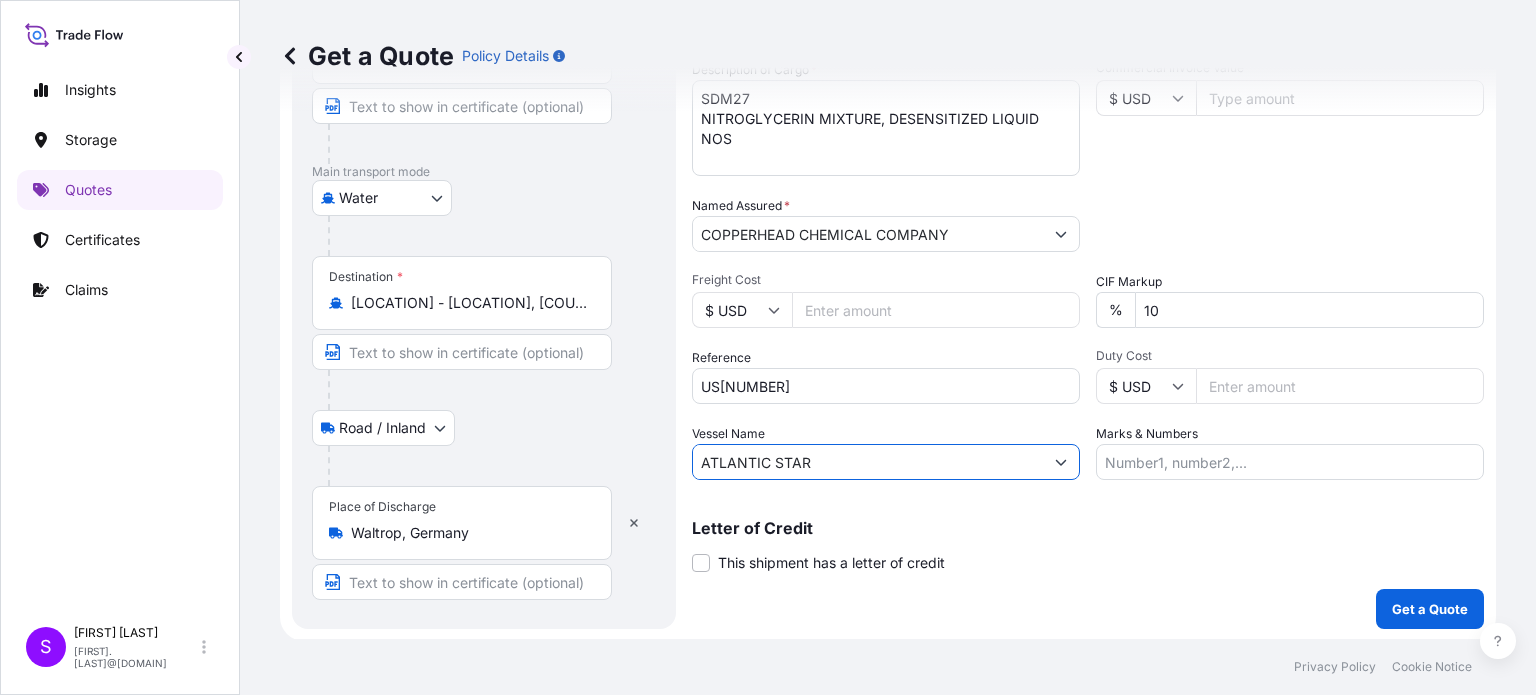 click on "ATLANTIC STAR" at bounding box center [868, 462] 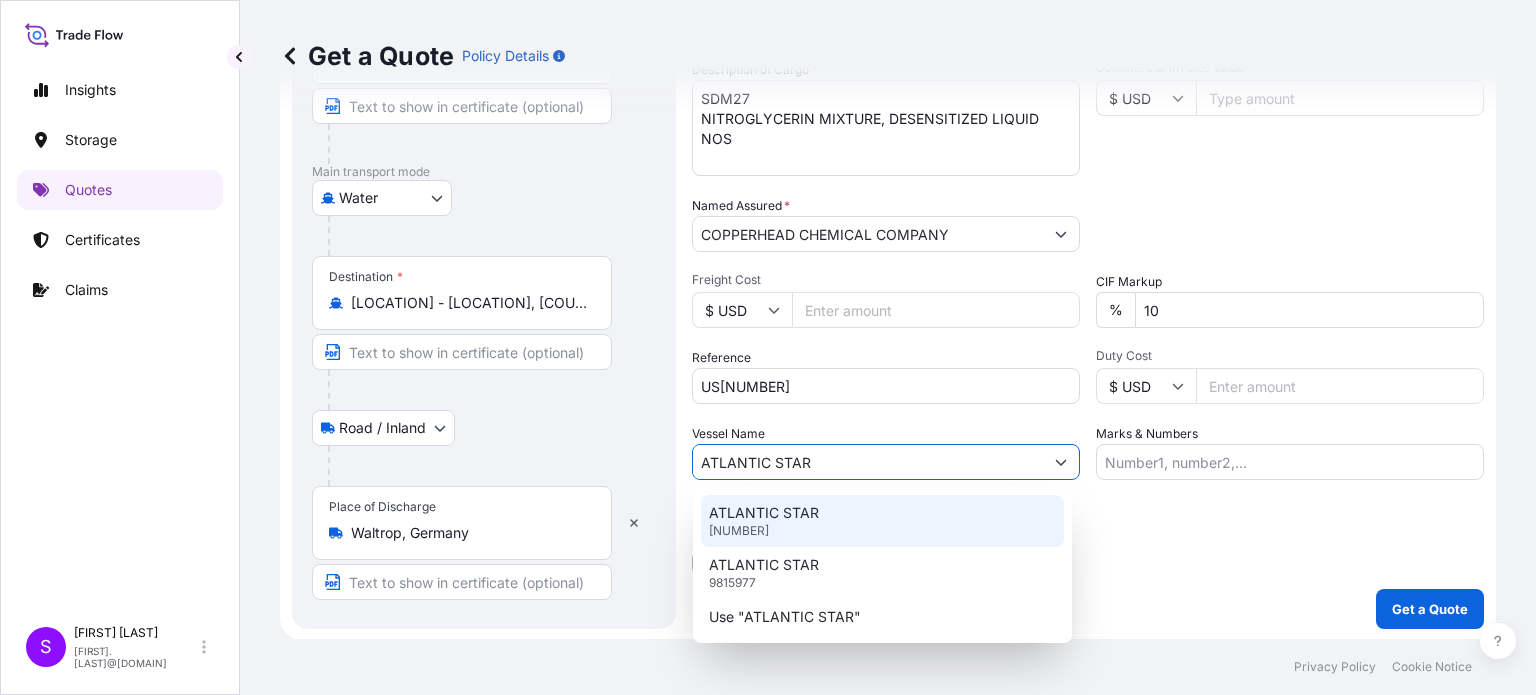 click on "[NUMBER]" at bounding box center [739, 531] 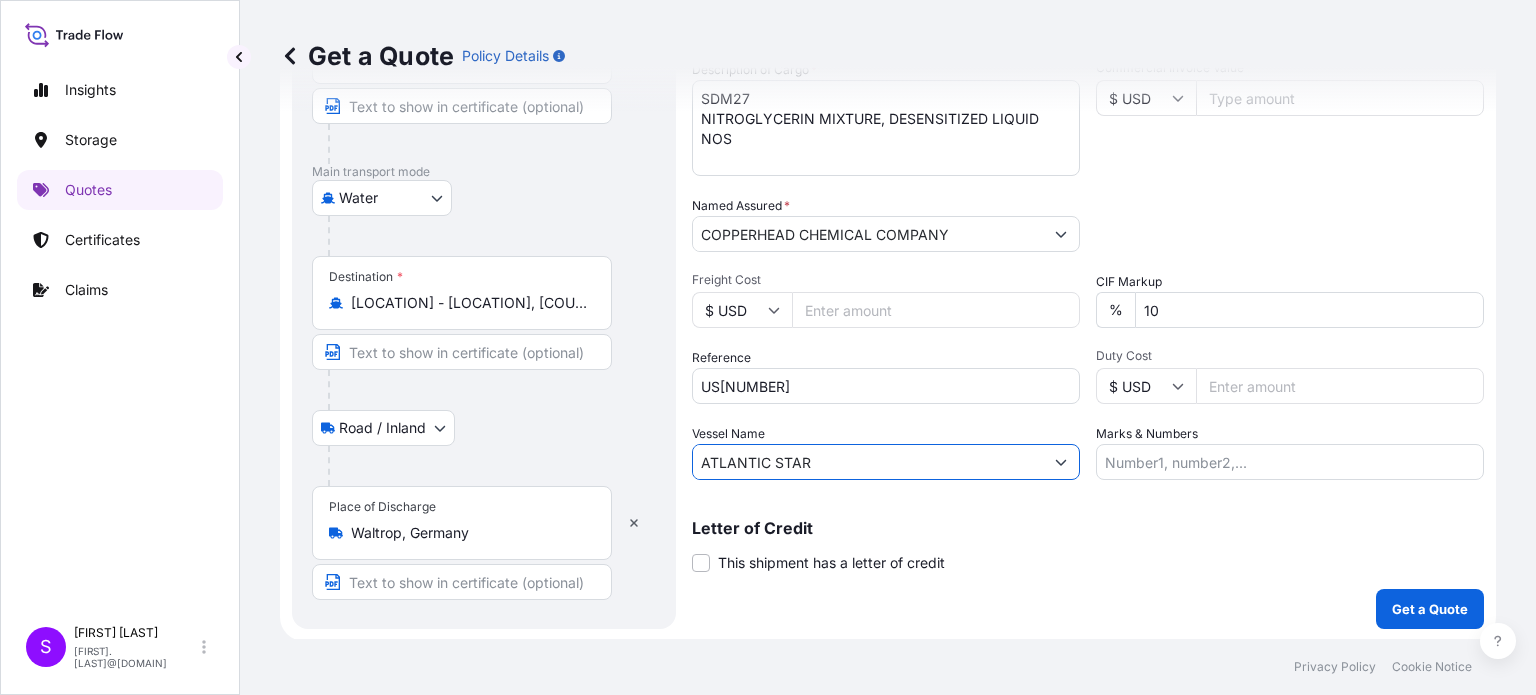 type on "ATLANTIC STAR" 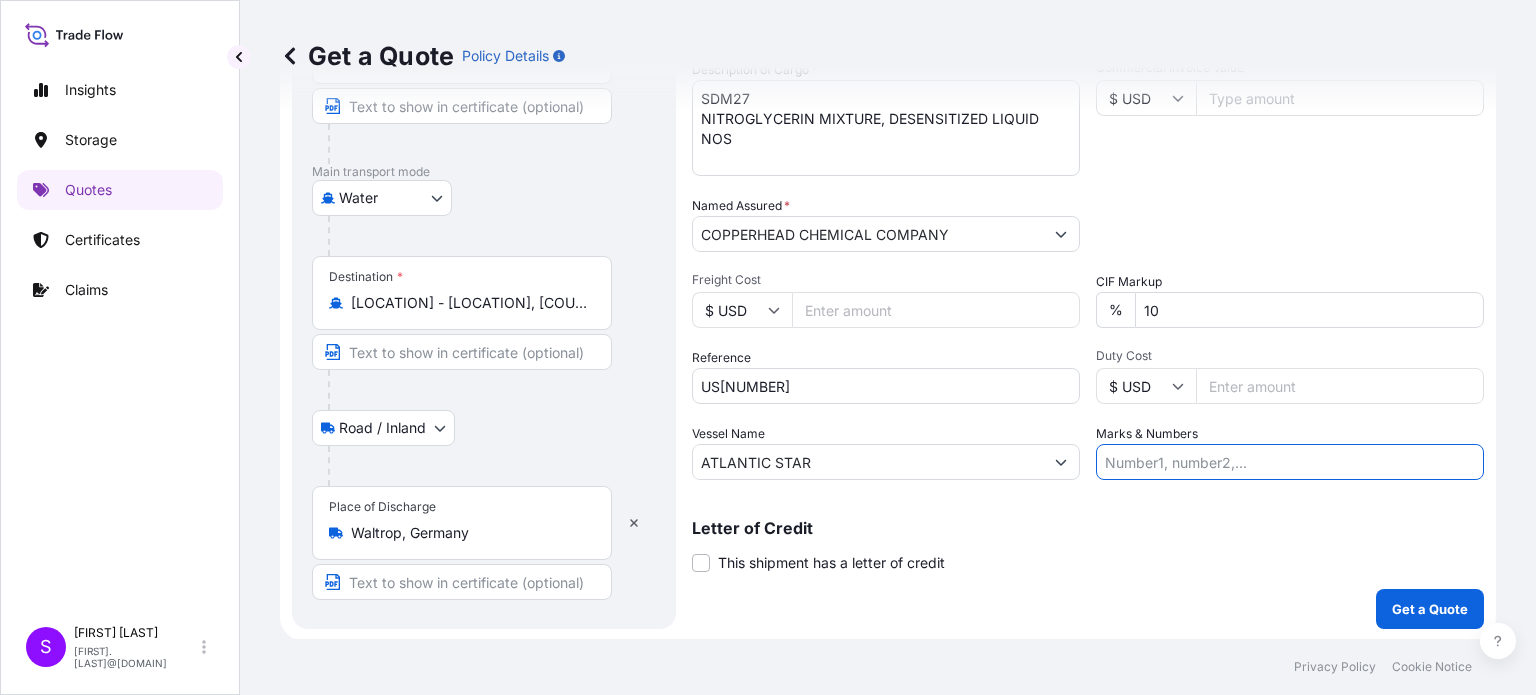 click on "Marks & Numbers" at bounding box center (1290, 462) 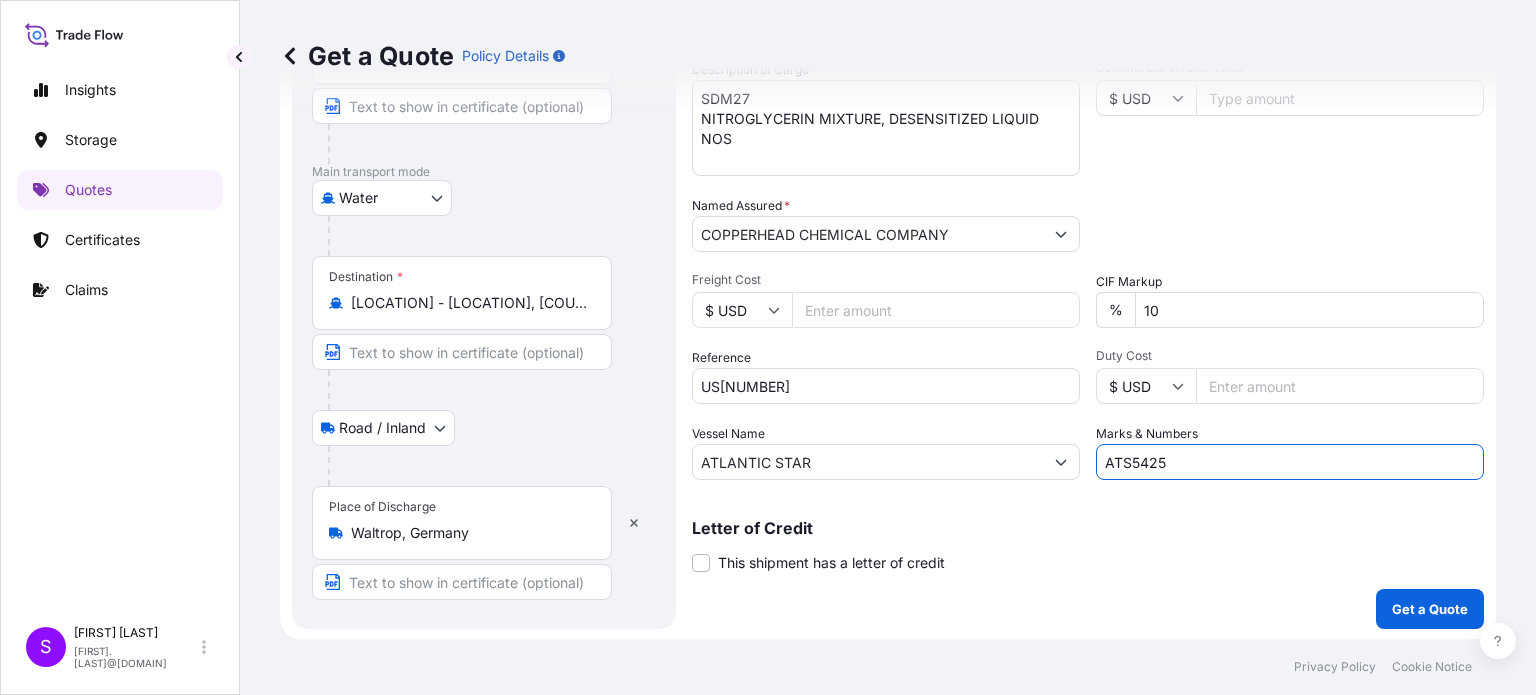 type on "ATS5425" 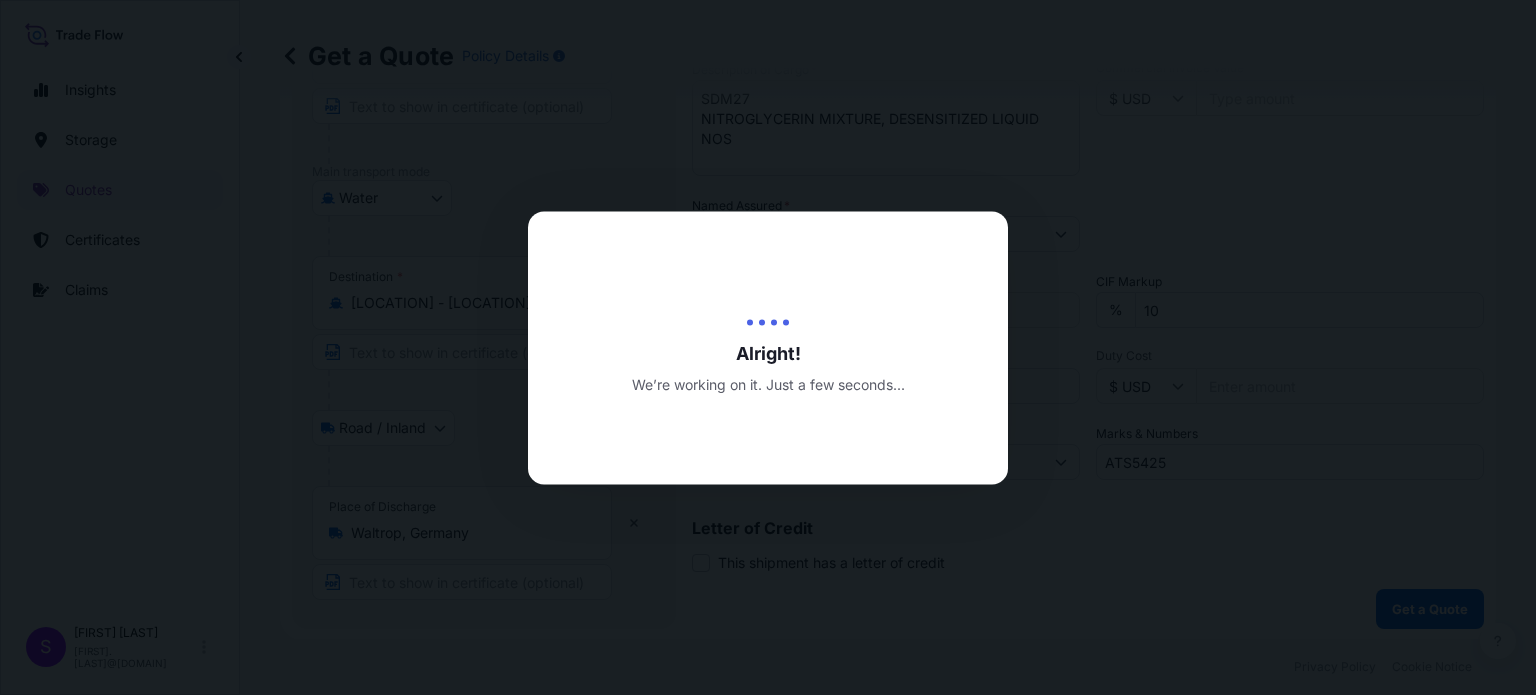 scroll, scrollTop: 0, scrollLeft: 0, axis: both 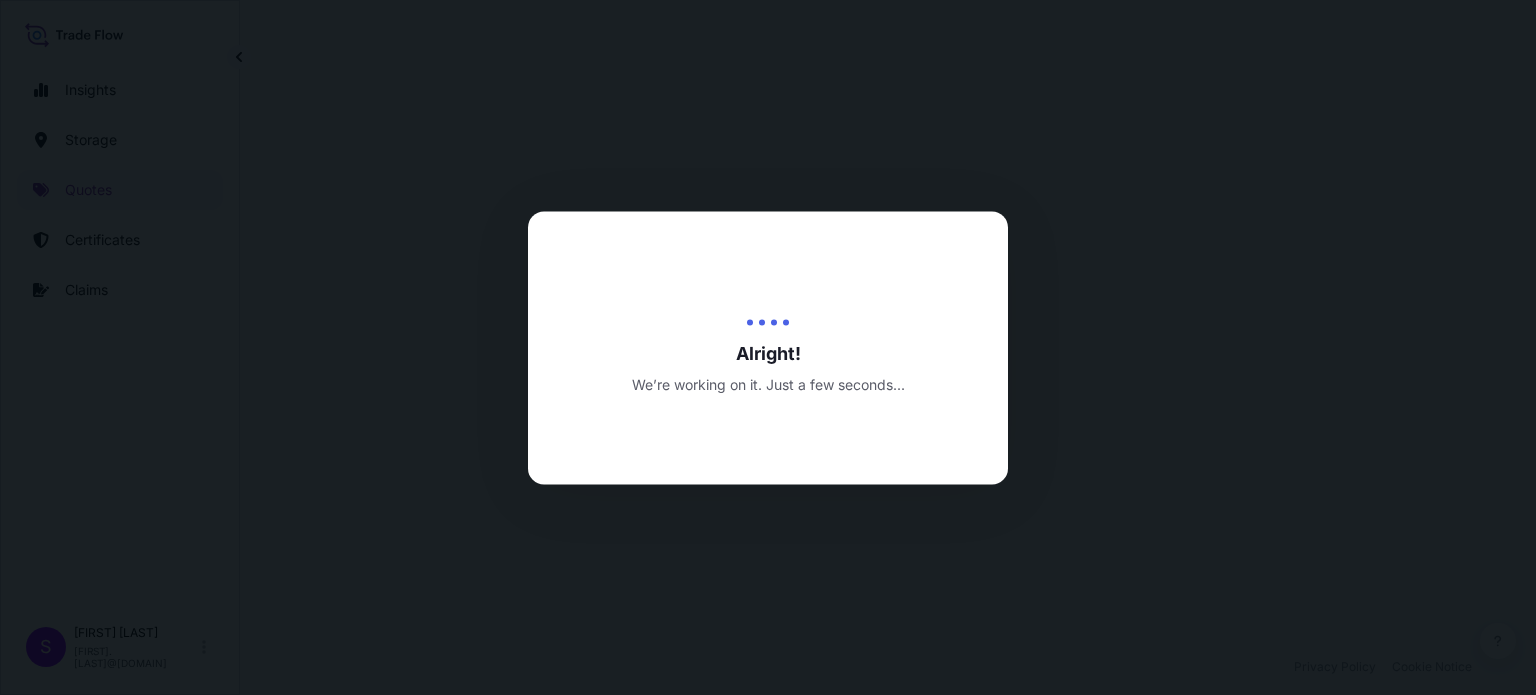 select on "Road / Inland" 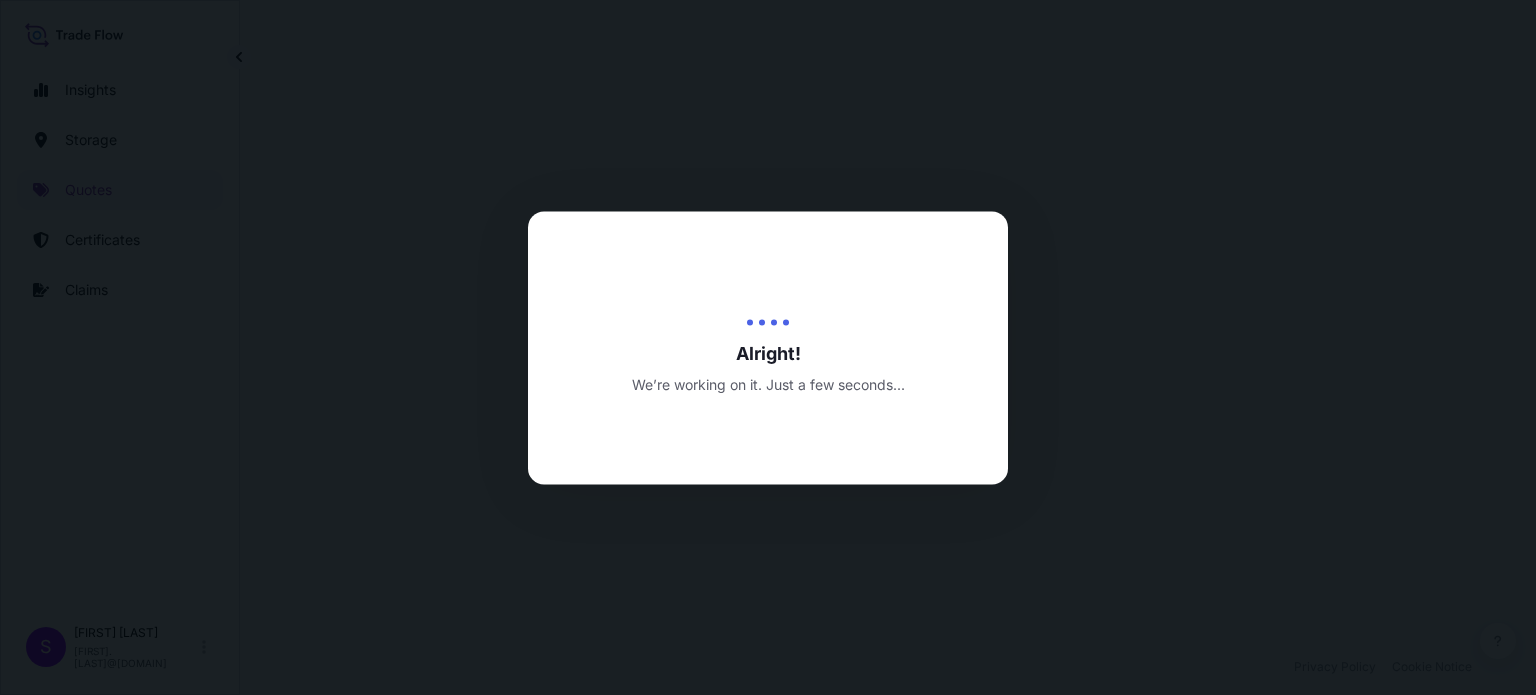 select on "Water" 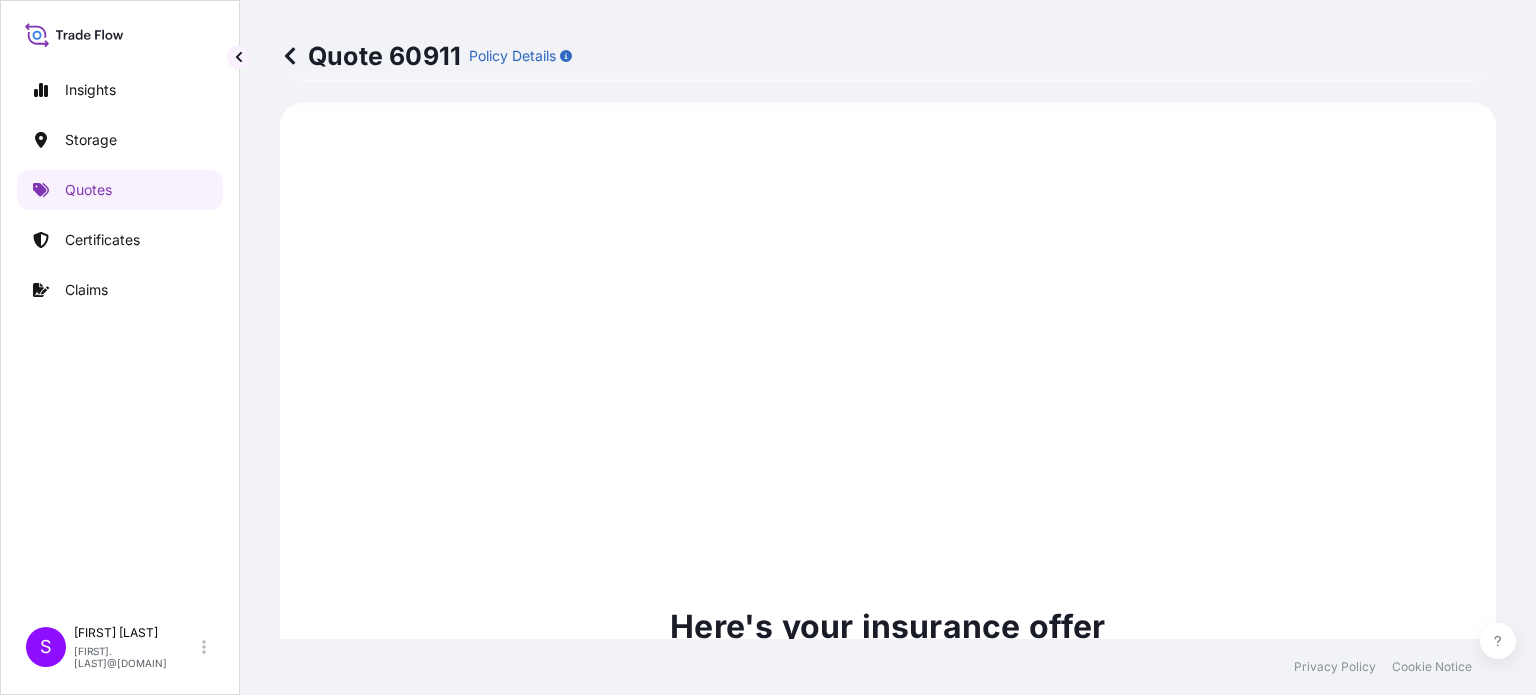 scroll, scrollTop: 1475, scrollLeft: 0, axis: vertical 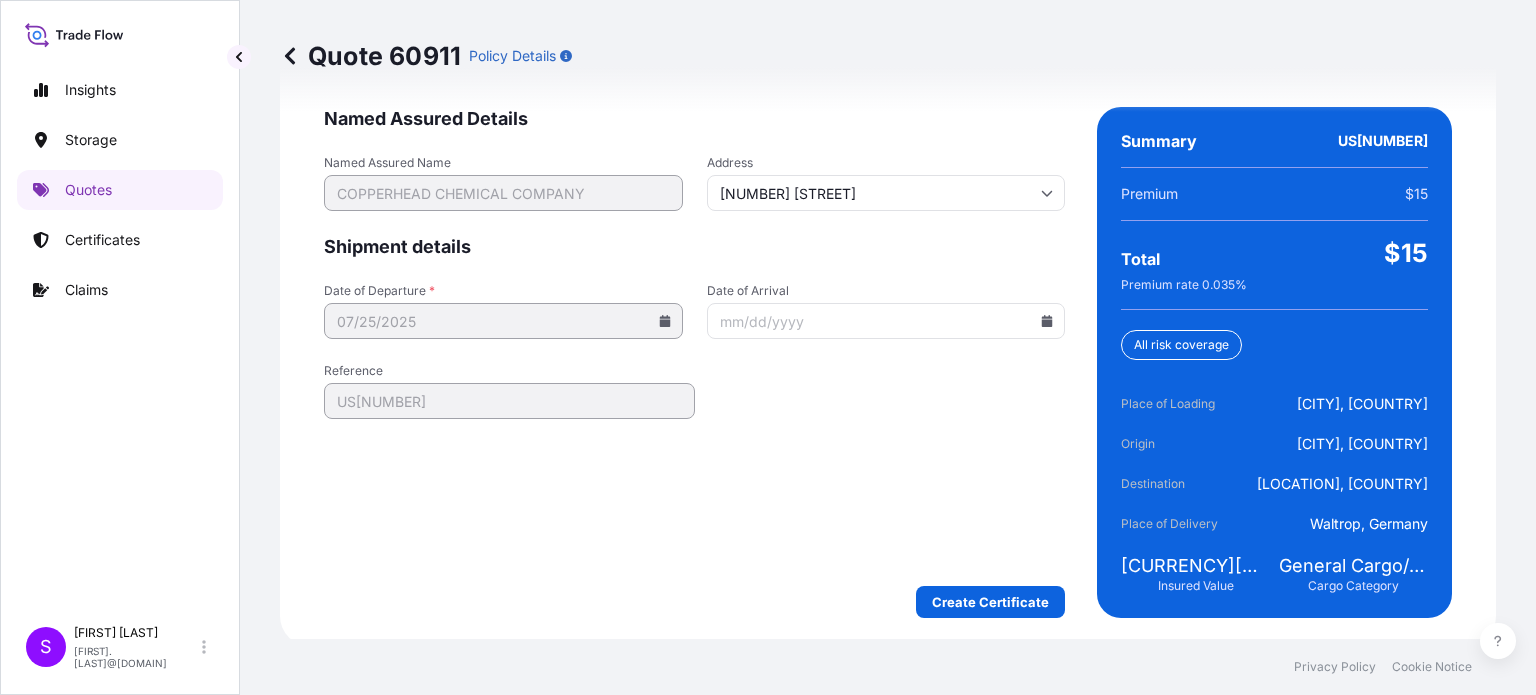 click on "Named Assured Details Named Assured Name   COPPERHEAD CHEMICAL COMPANY Address   [NUMBER] [STREET] Shipment details Date of Departure   * [DATE] Date of Arrival   Reference   US[NUMBER] Create Certificate" at bounding box center [694, 362] 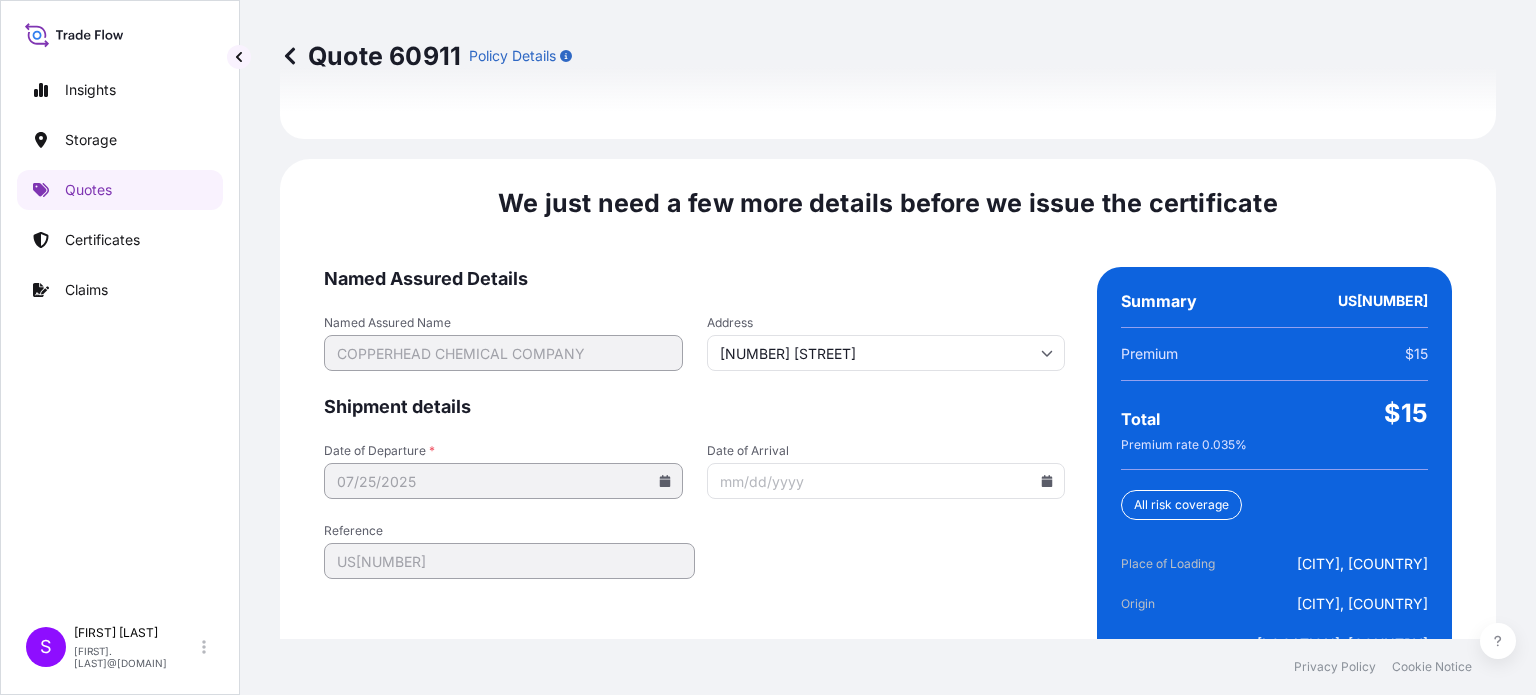 scroll, scrollTop: 3260, scrollLeft: 0, axis: vertical 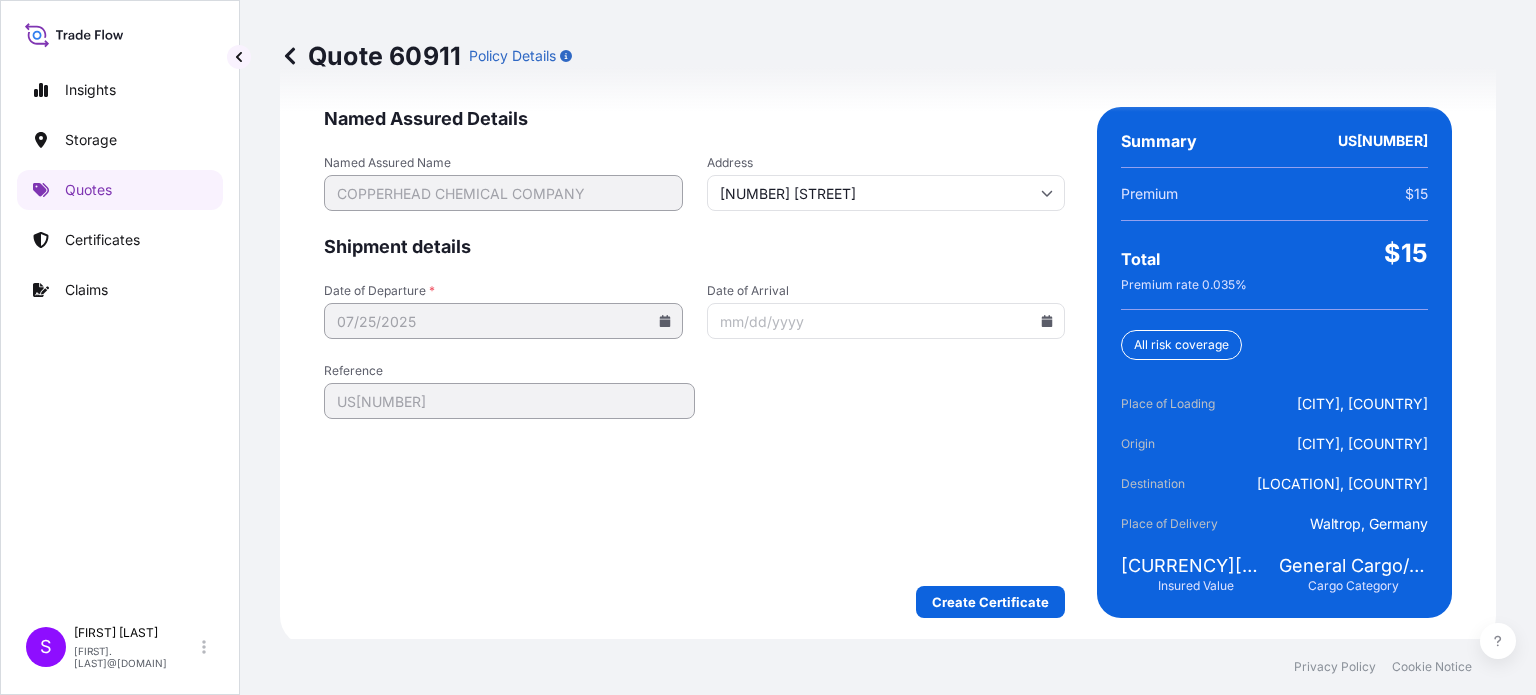 click on "Date of Arrival" at bounding box center [886, 321] 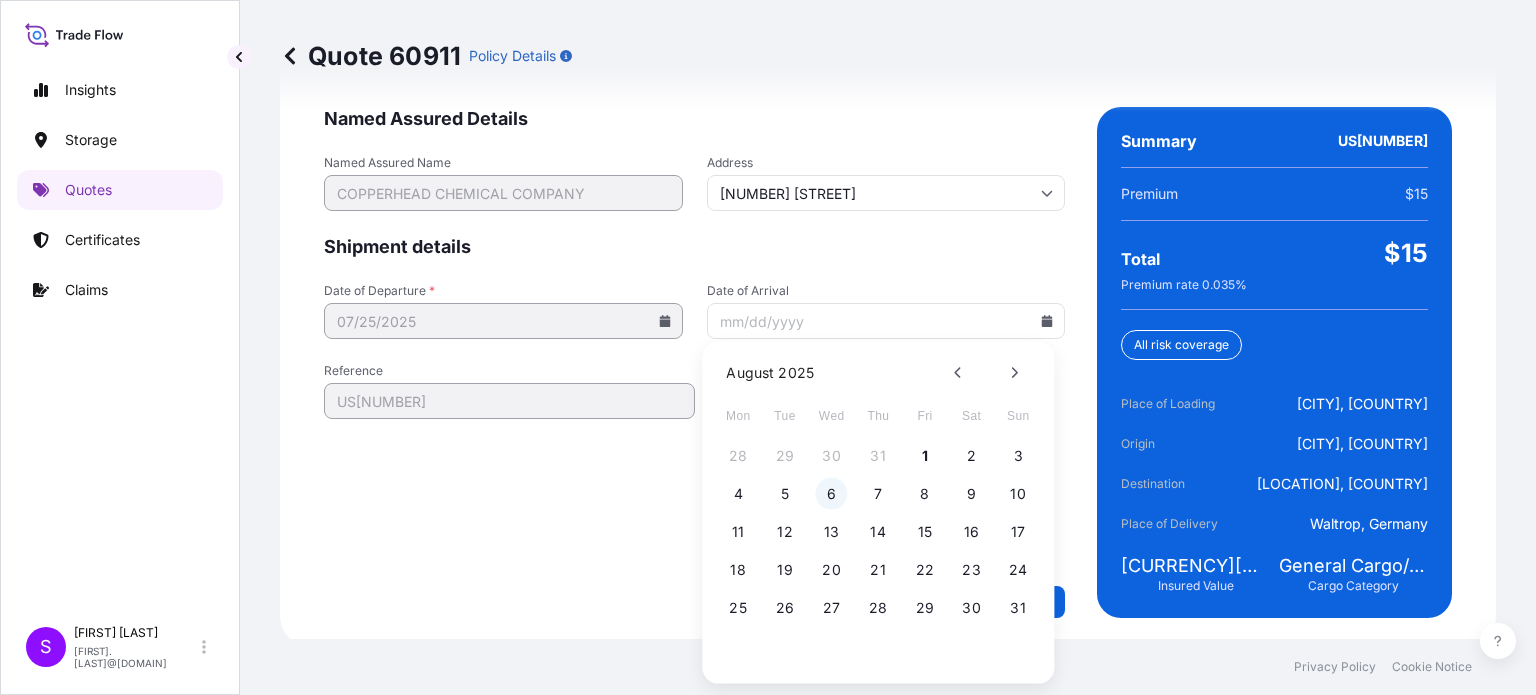 click on "6" at bounding box center (832, 494) 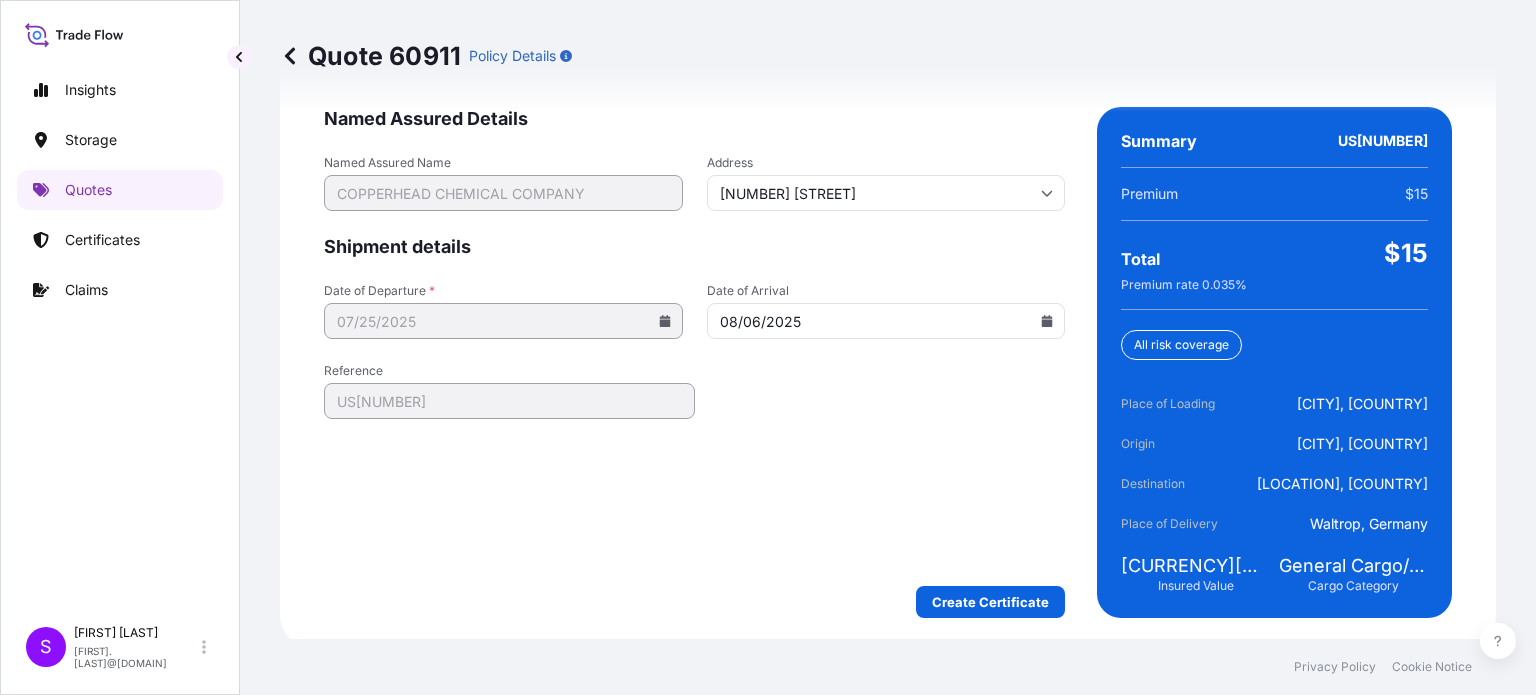 type on "08/06/2025" 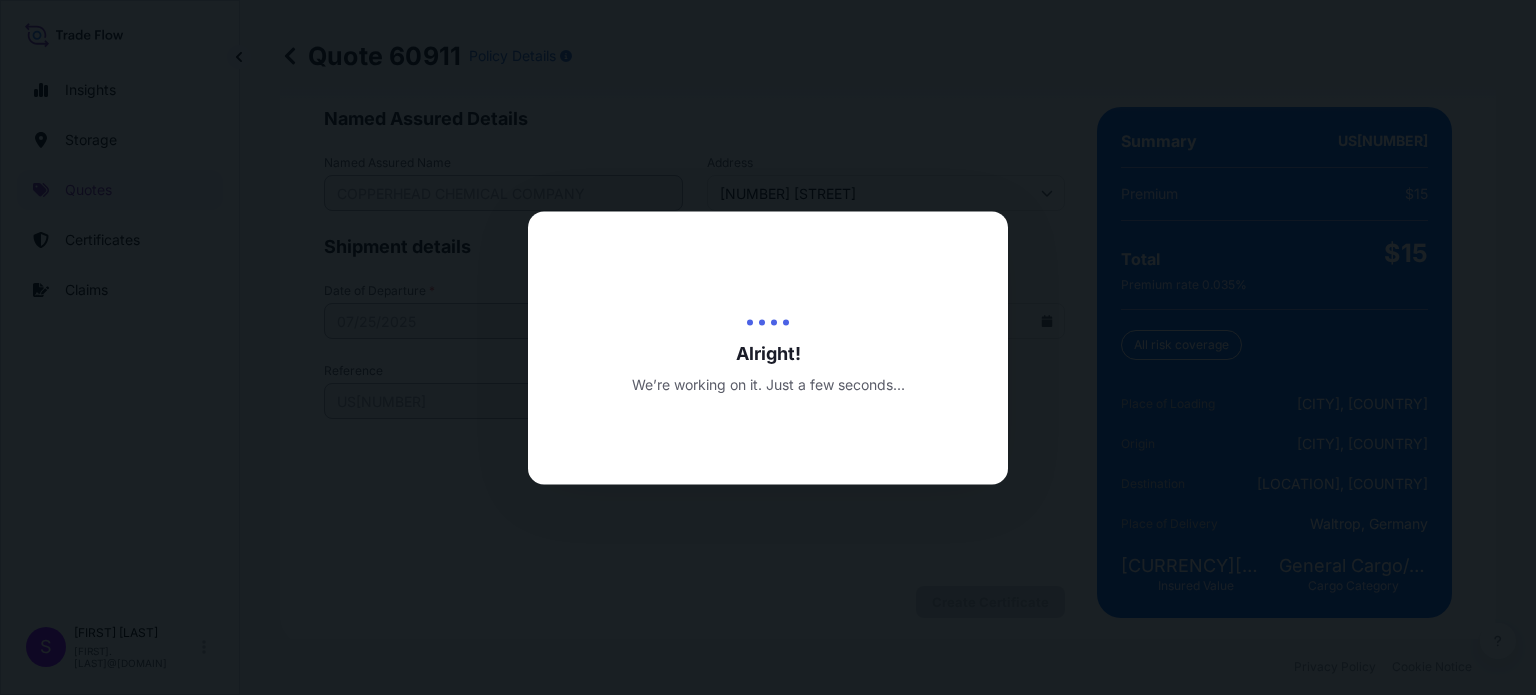 scroll, scrollTop: 0, scrollLeft: 0, axis: both 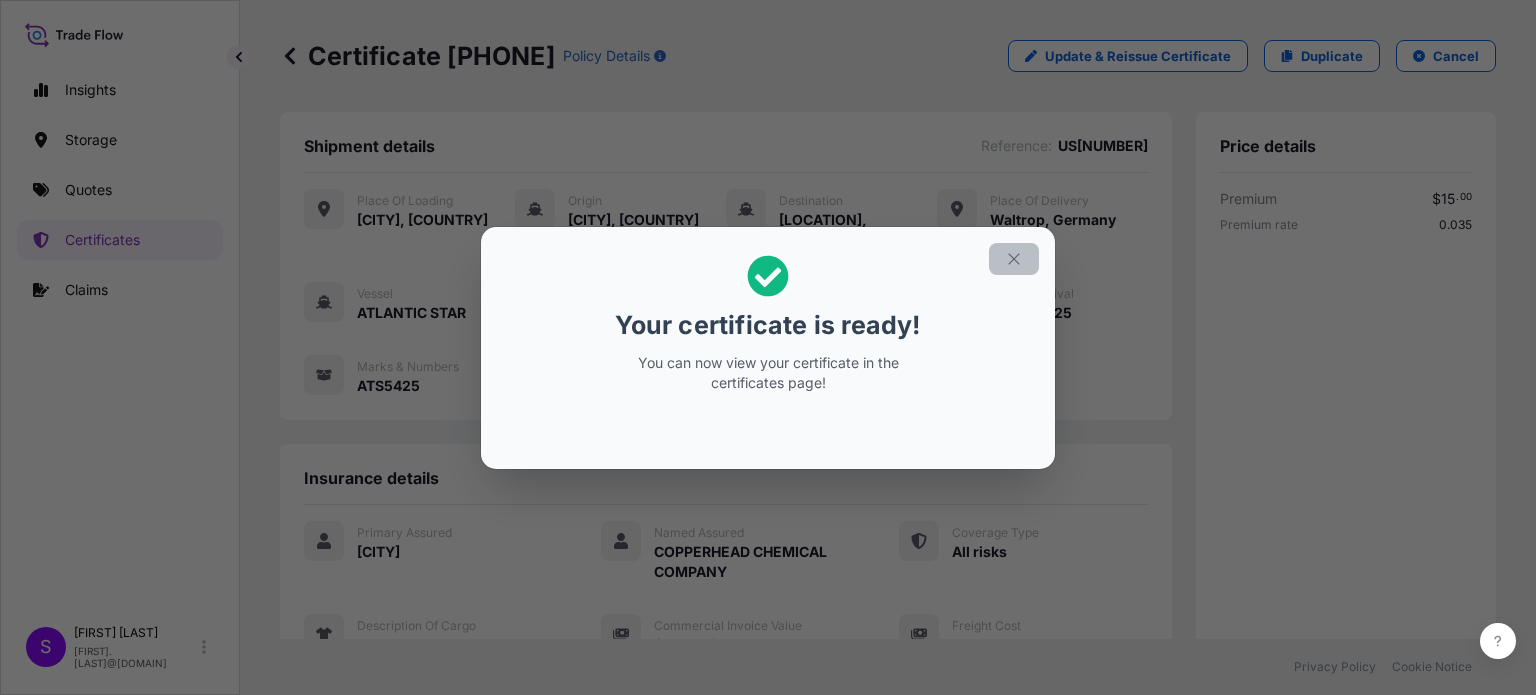 click 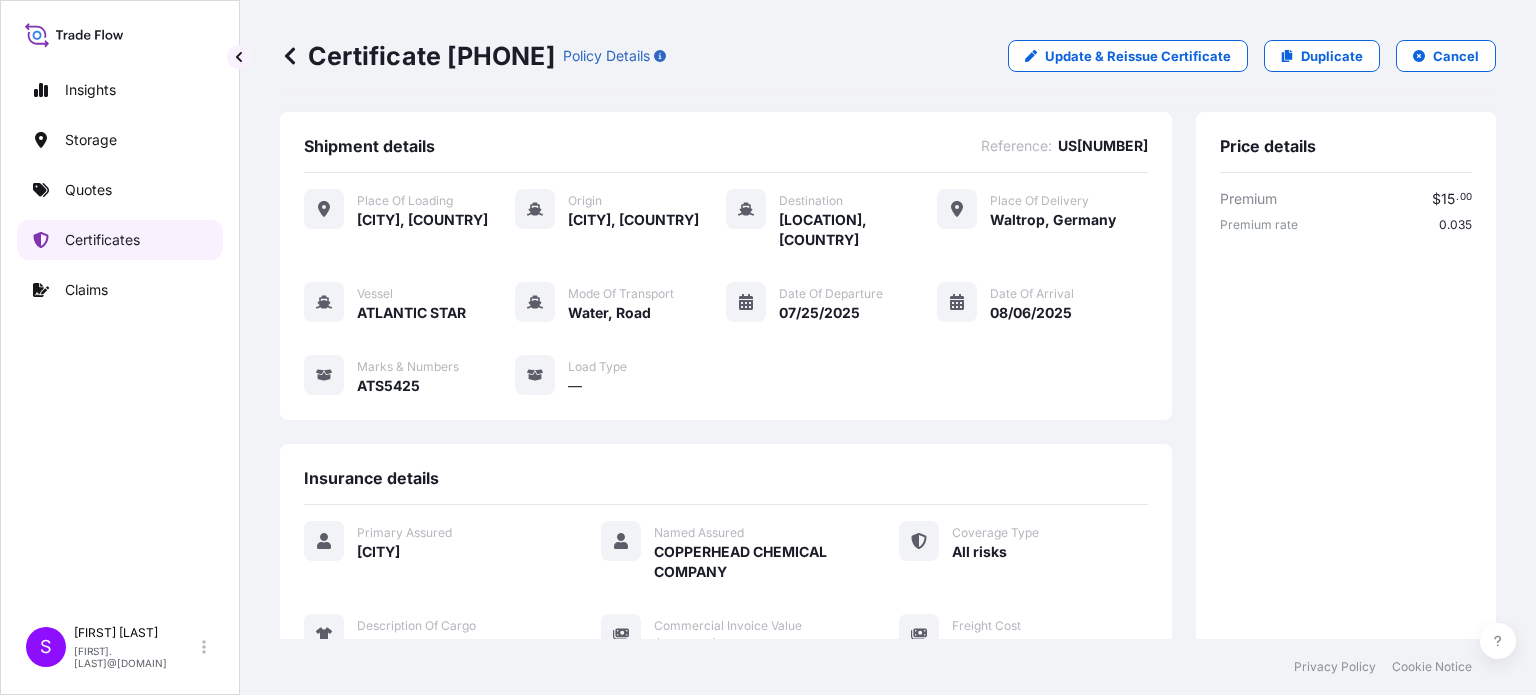 click on "Certificates" at bounding box center [102, 240] 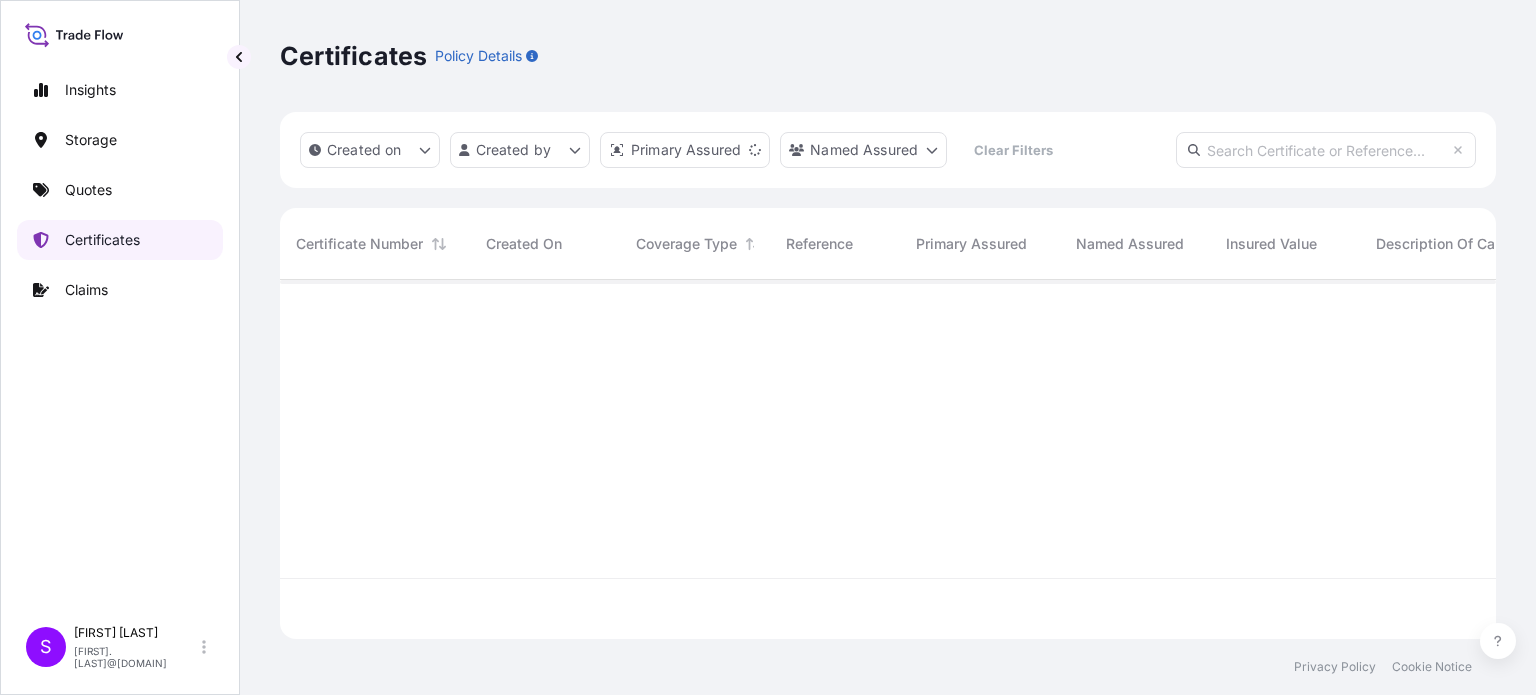 scroll, scrollTop: 16, scrollLeft: 16, axis: both 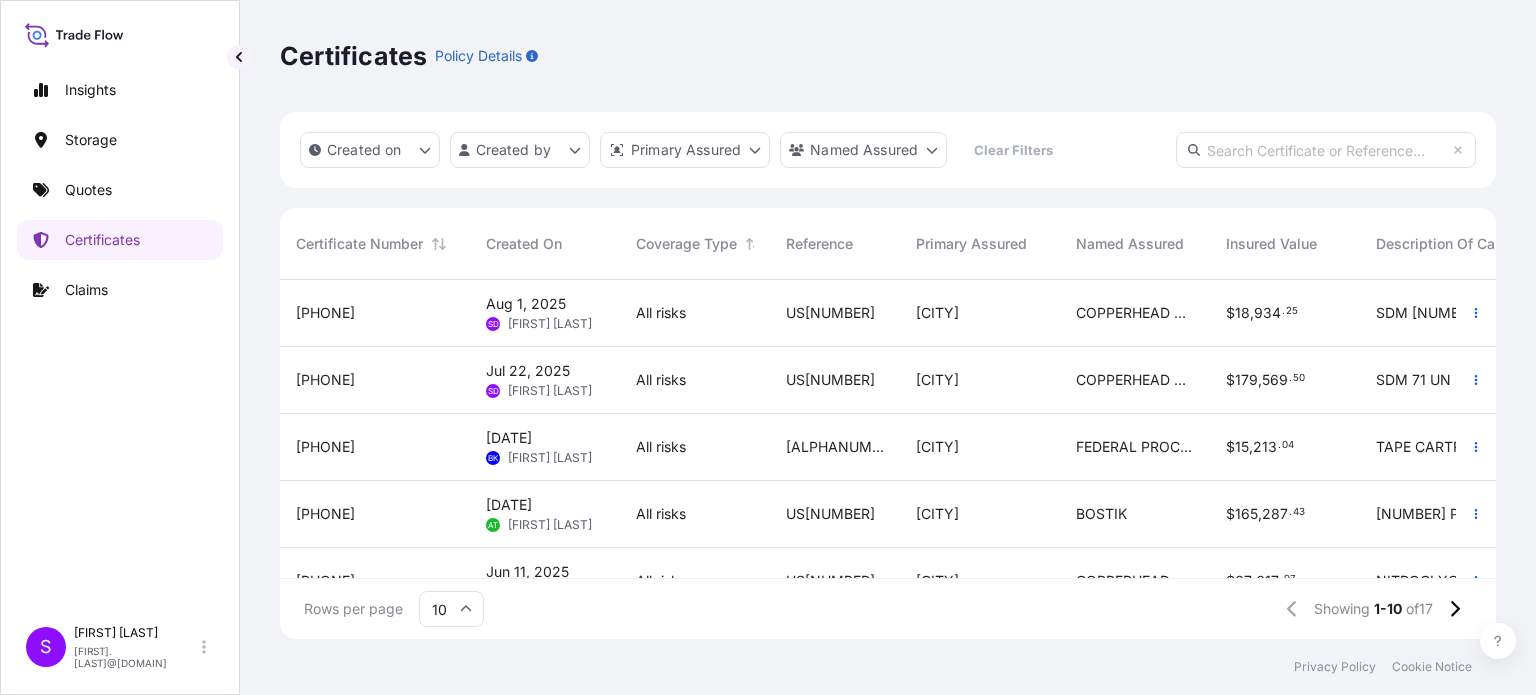 click on "[PHONE]" at bounding box center [325, 313] 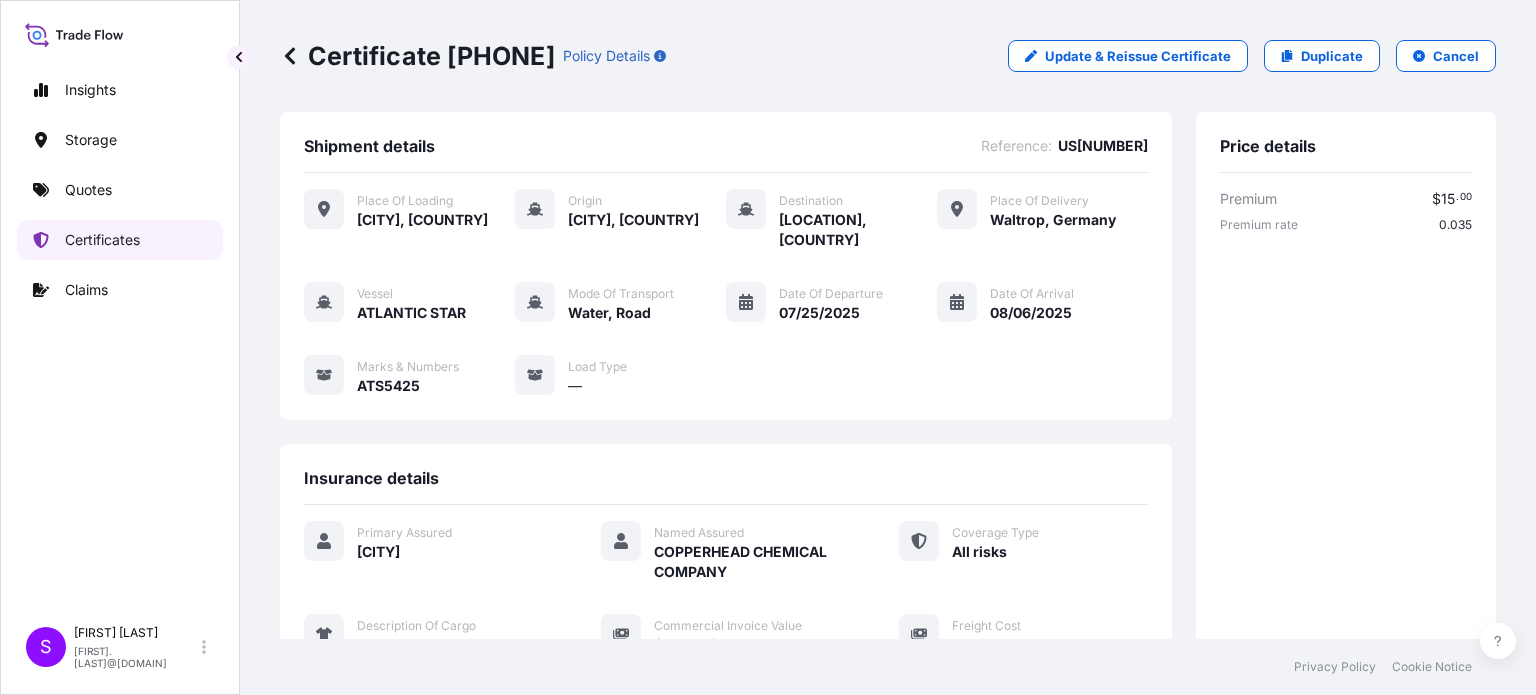 click on "Certificates" at bounding box center (102, 240) 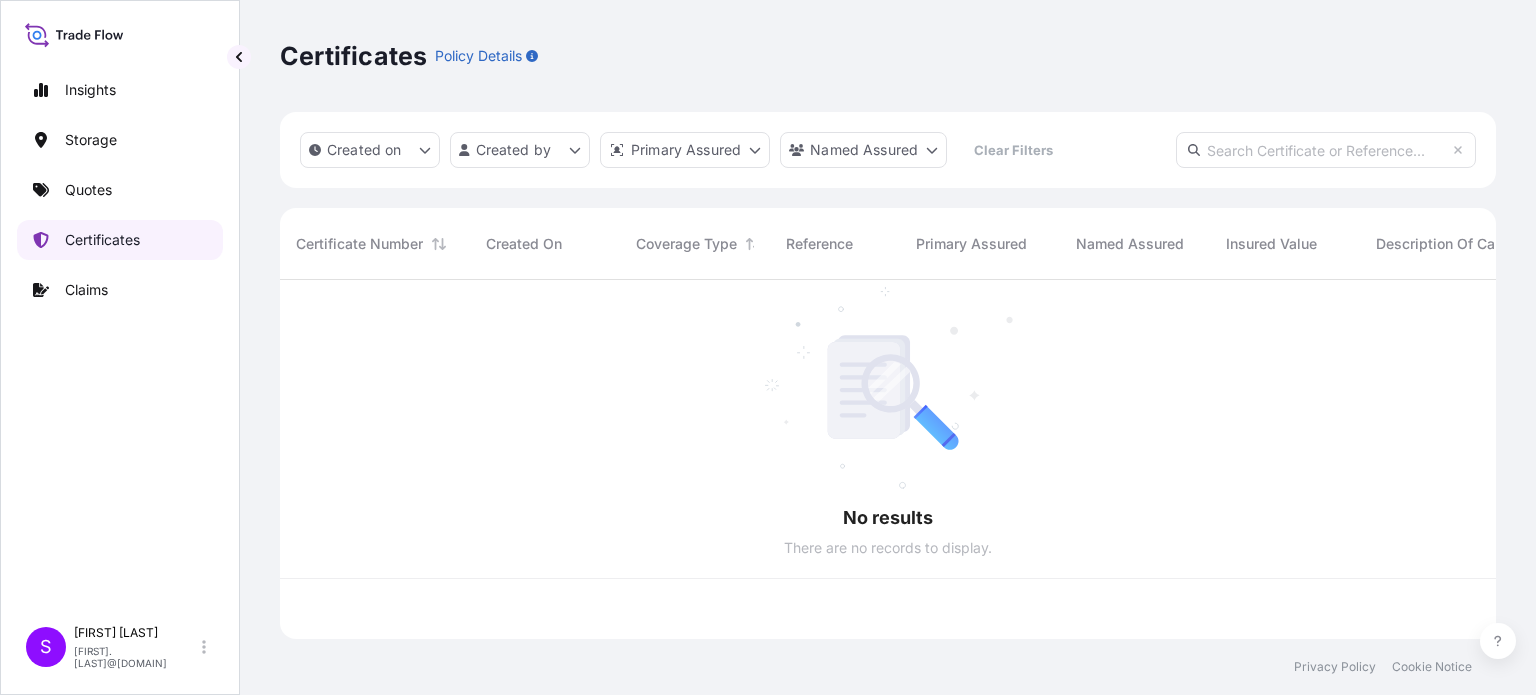 scroll, scrollTop: 16, scrollLeft: 16, axis: both 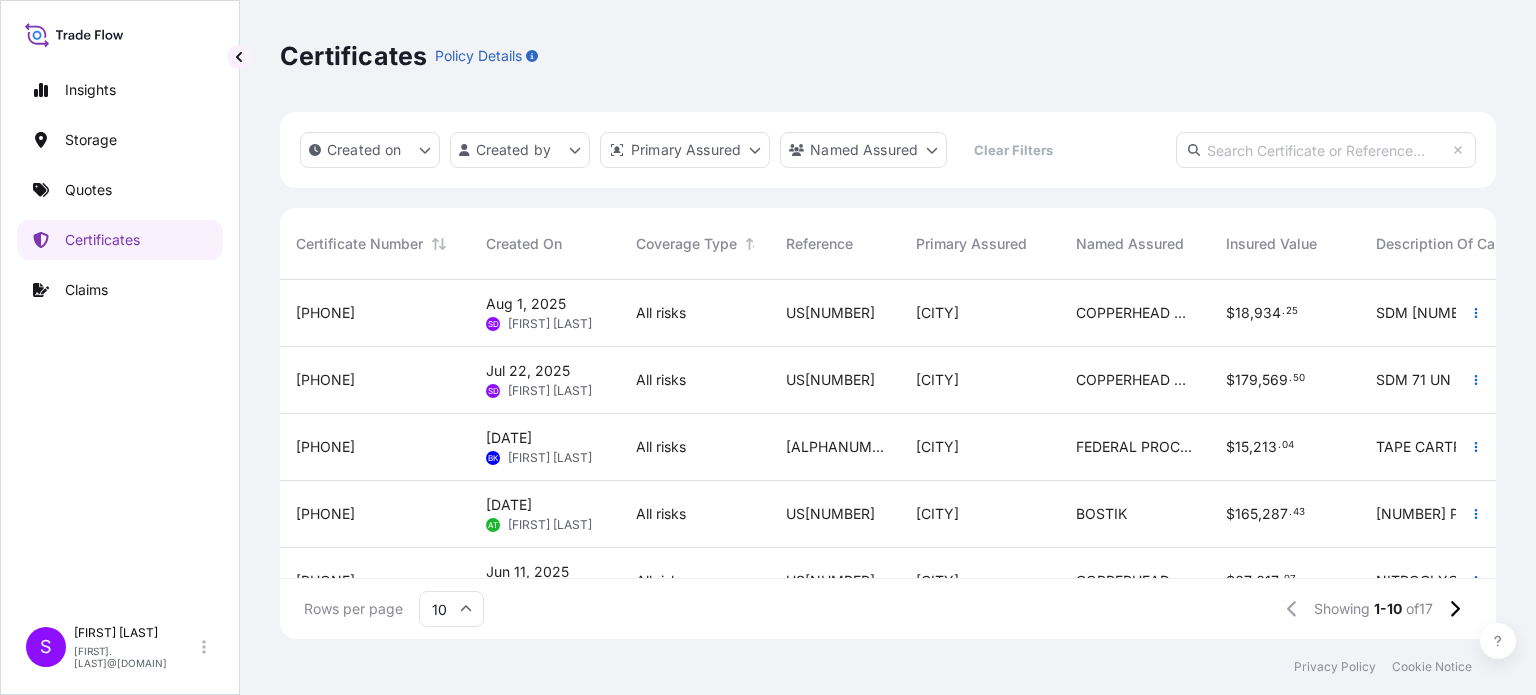 click on "[PHONE]" at bounding box center (325, 313) 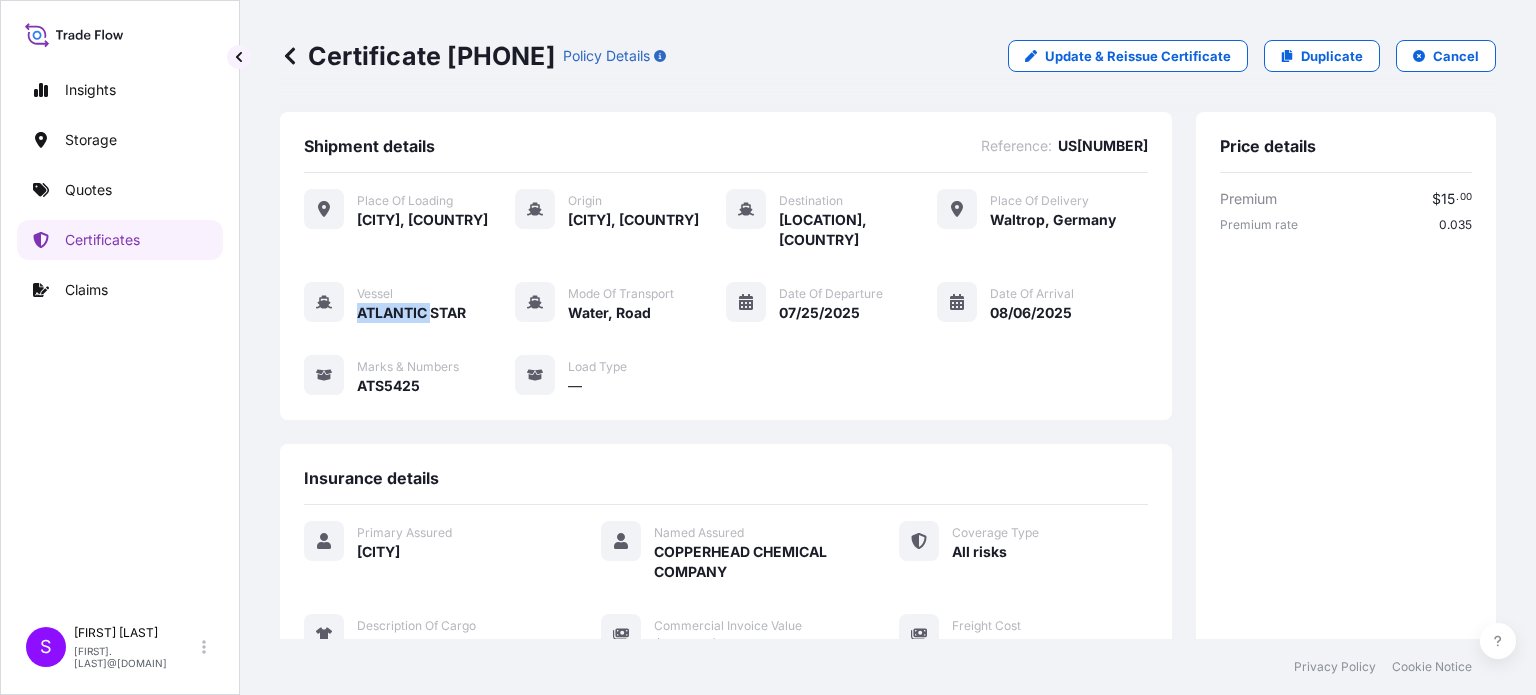 click on "Vessel ATLANTIC STAR" at bounding box center (385, 302) 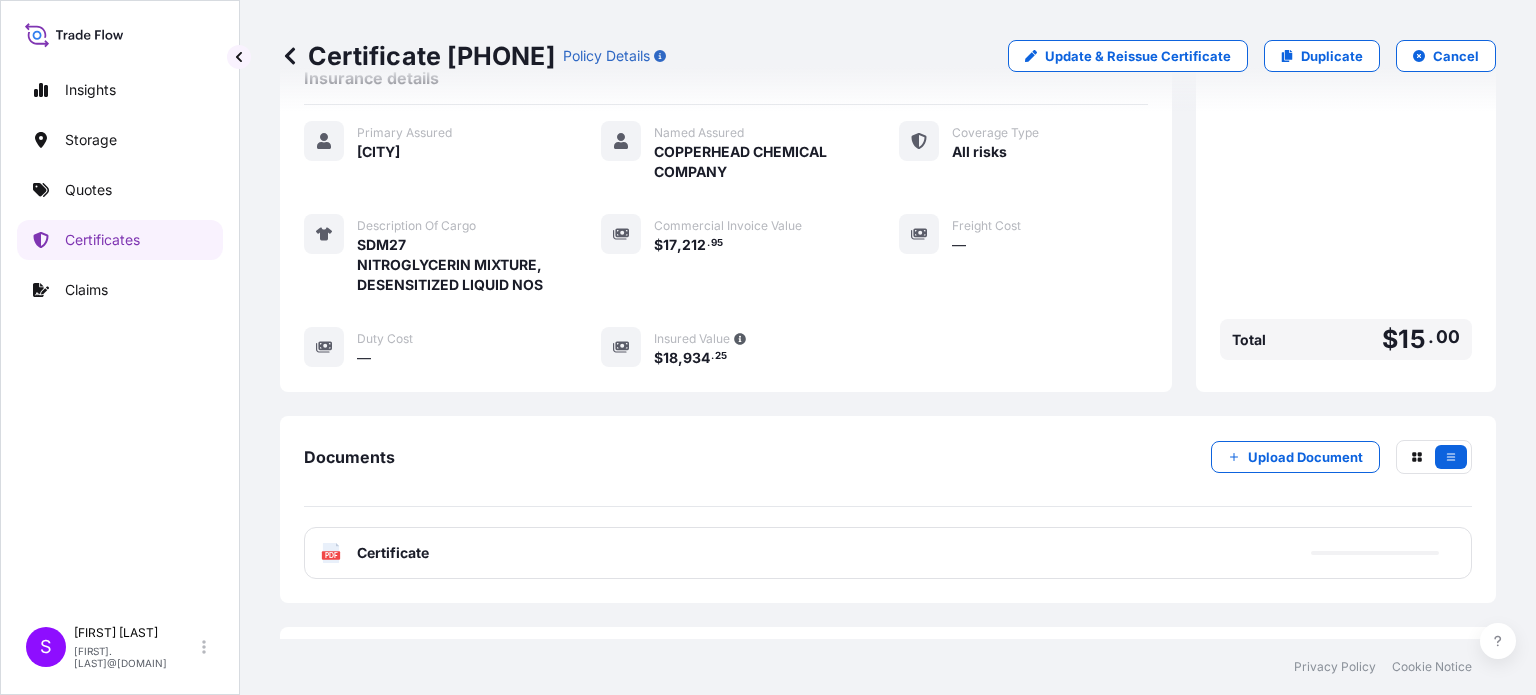 scroll, scrollTop: 480, scrollLeft: 0, axis: vertical 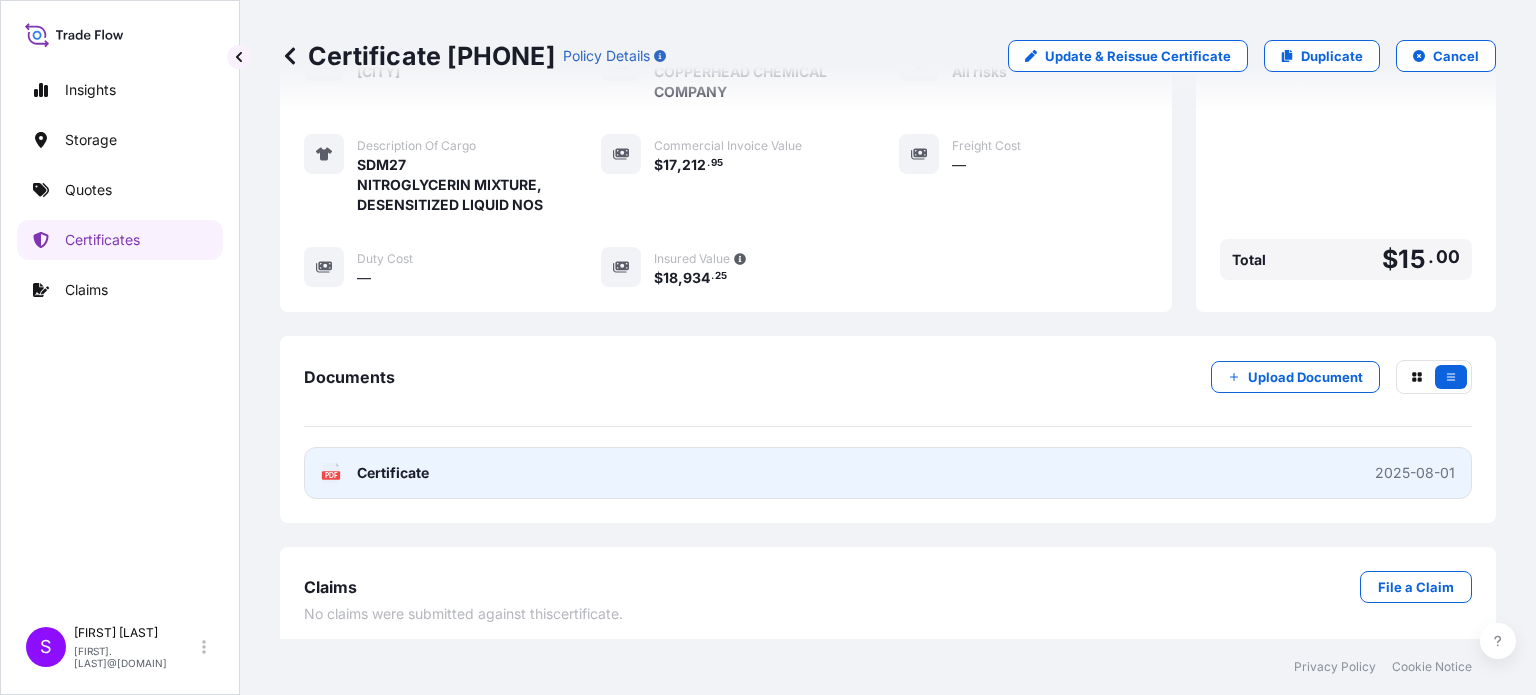 click on "PDF Certificate" at bounding box center [375, 473] 